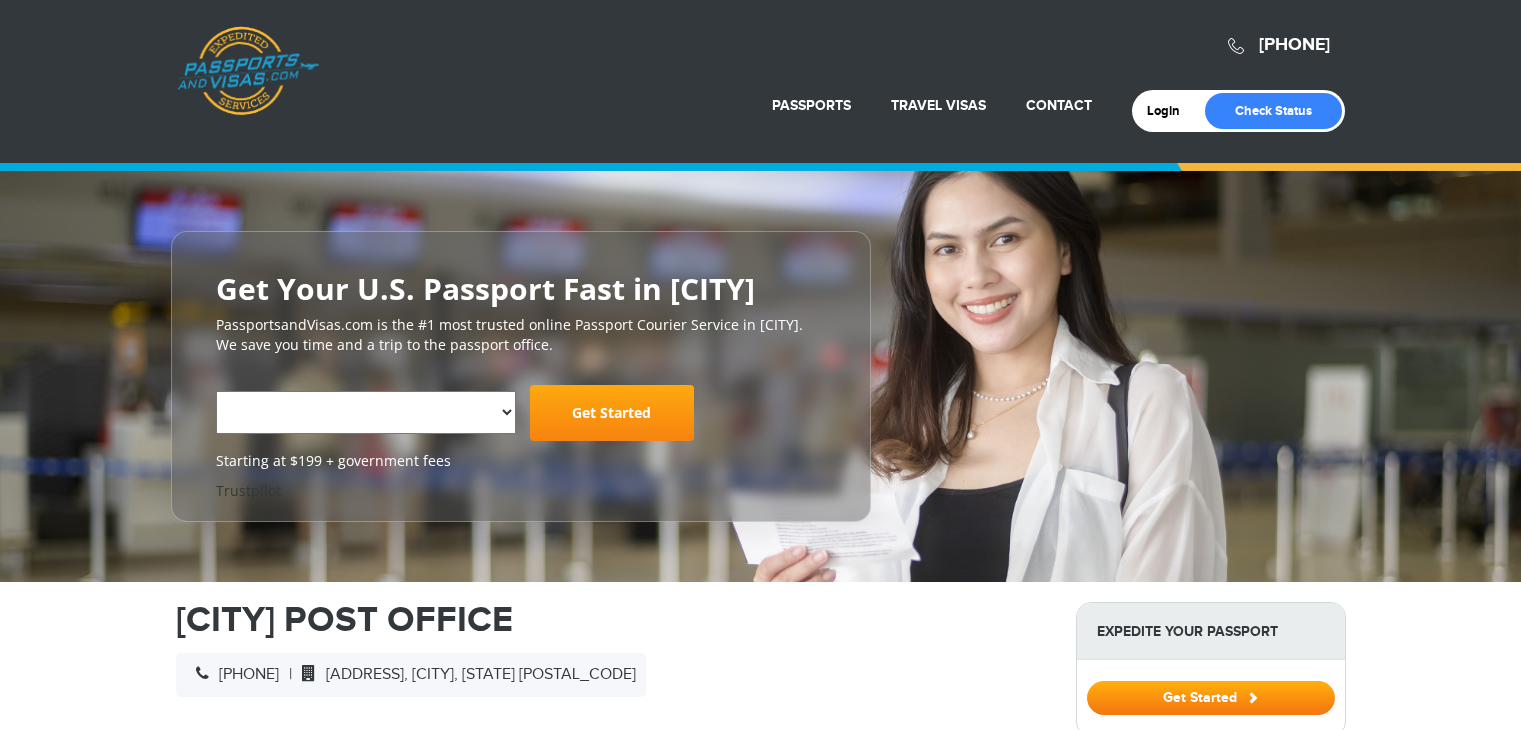 scroll, scrollTop: 0, scrollLeft: 0, axis: both 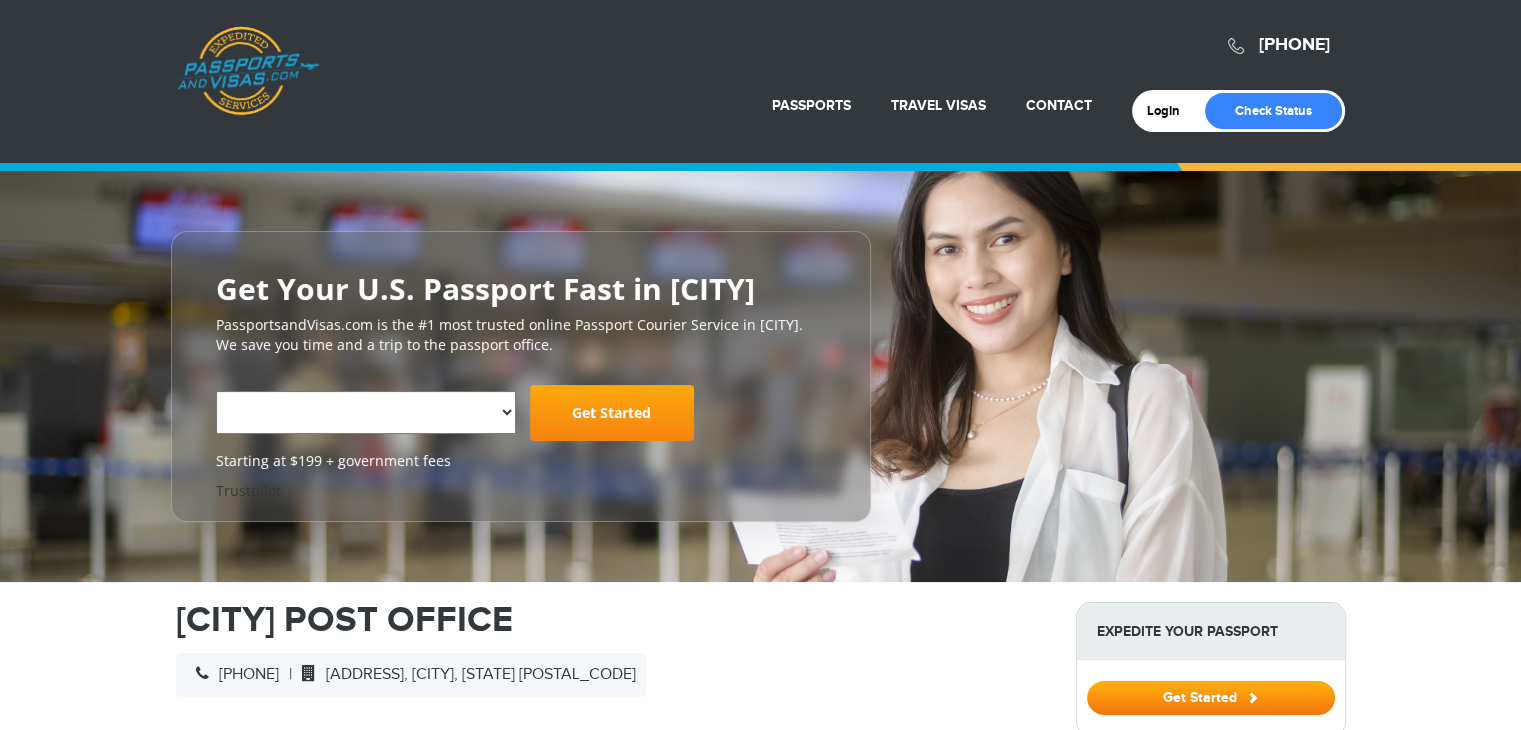 select on "**********" 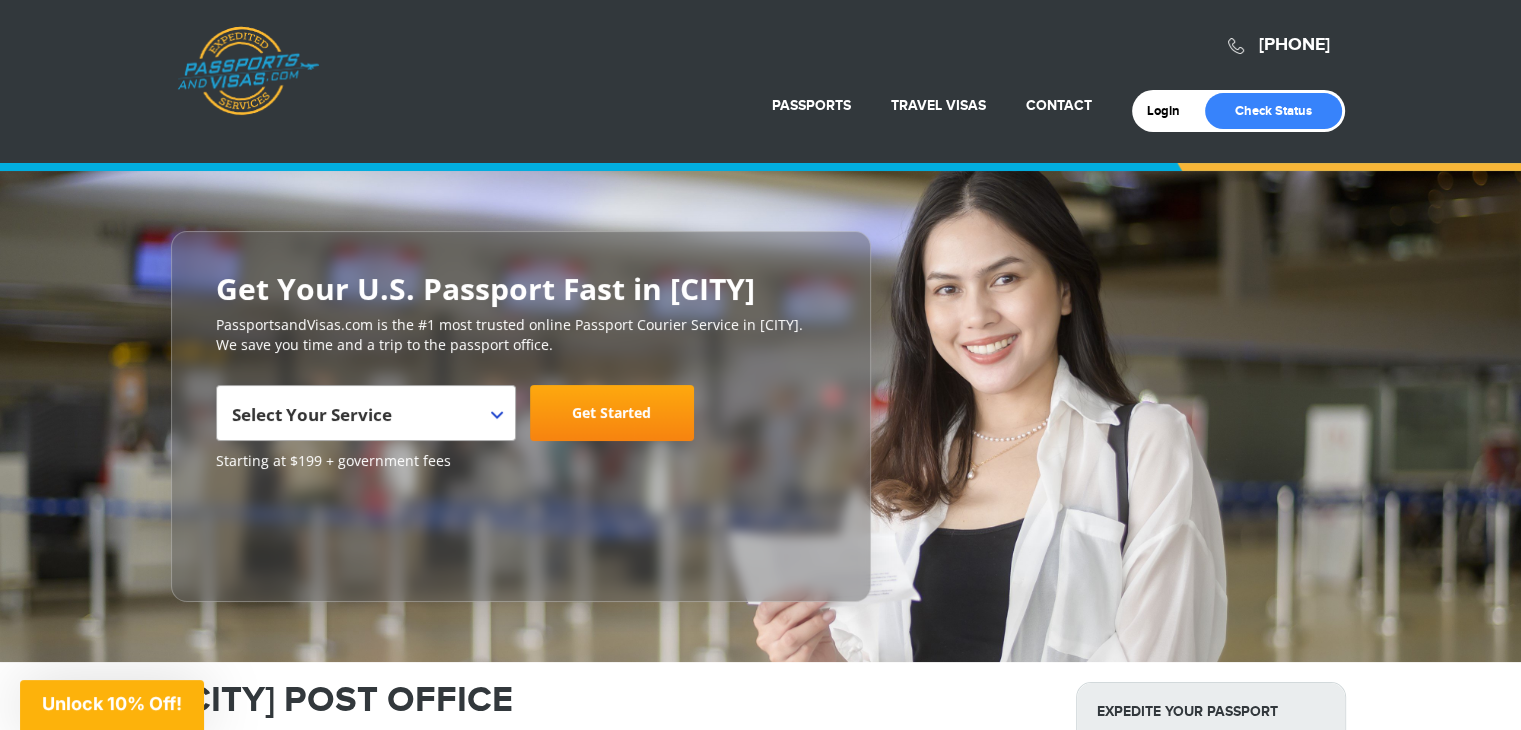 scroll, scrollTop: 0, scrollLeft: 0, axis: both 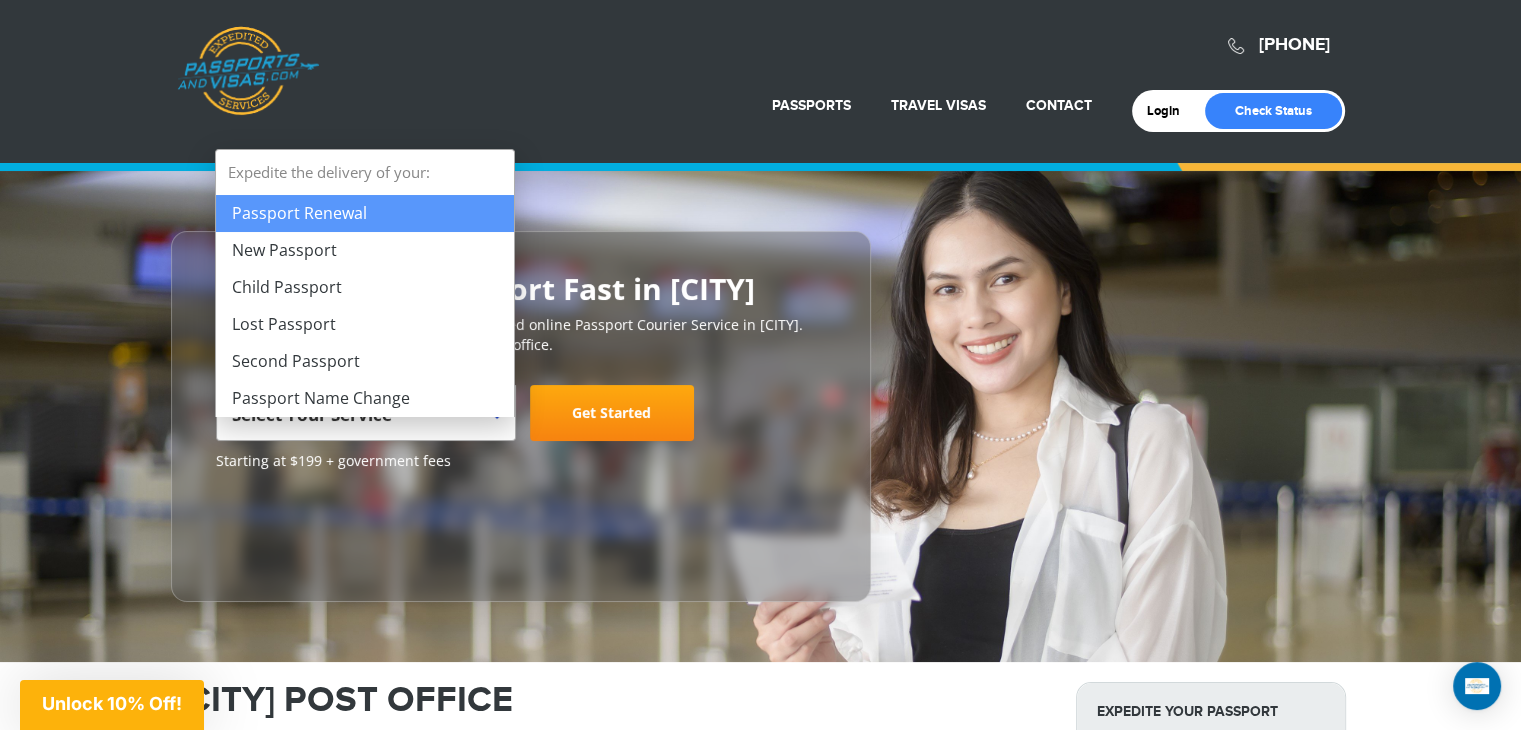 click on "Select Your Service" at bounding box center (363, 421) 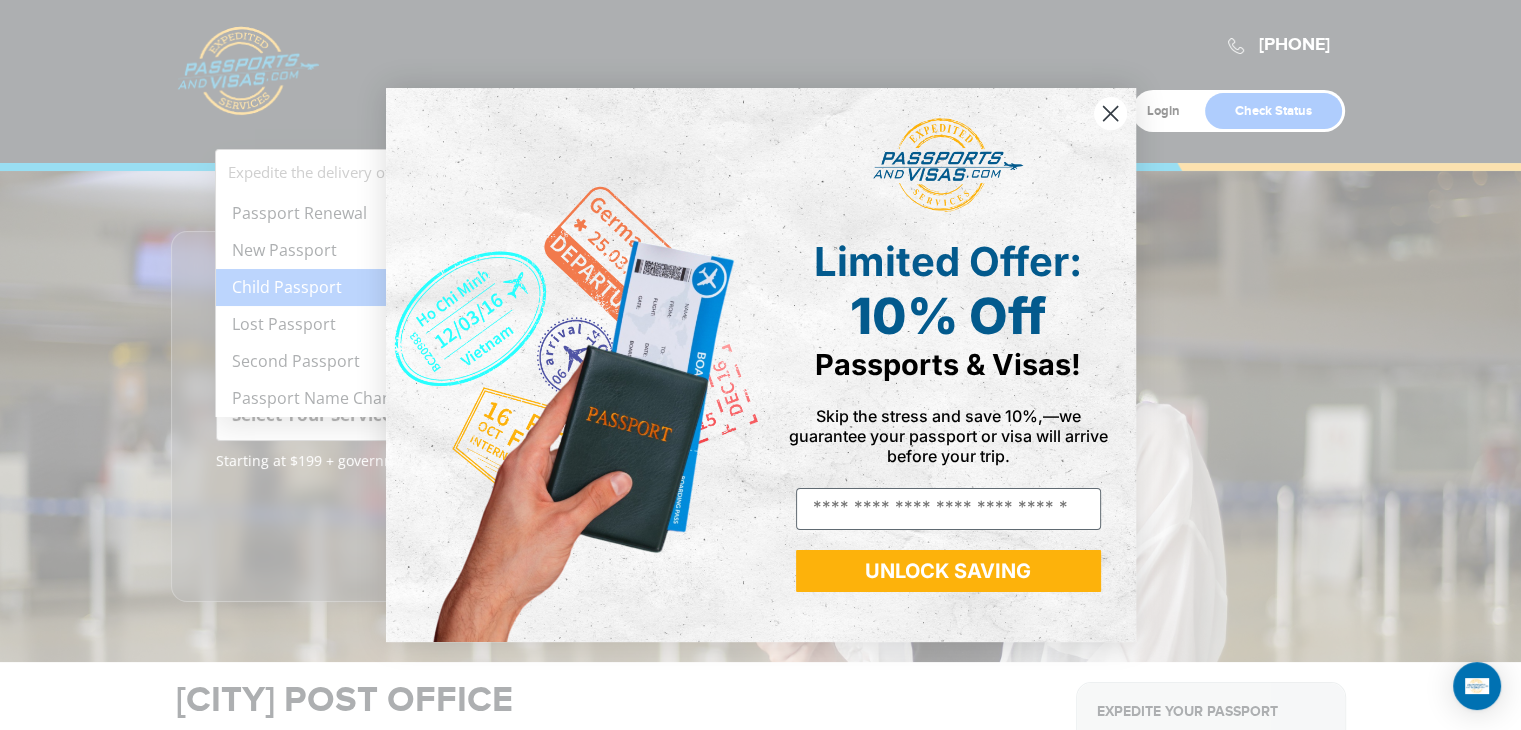 click 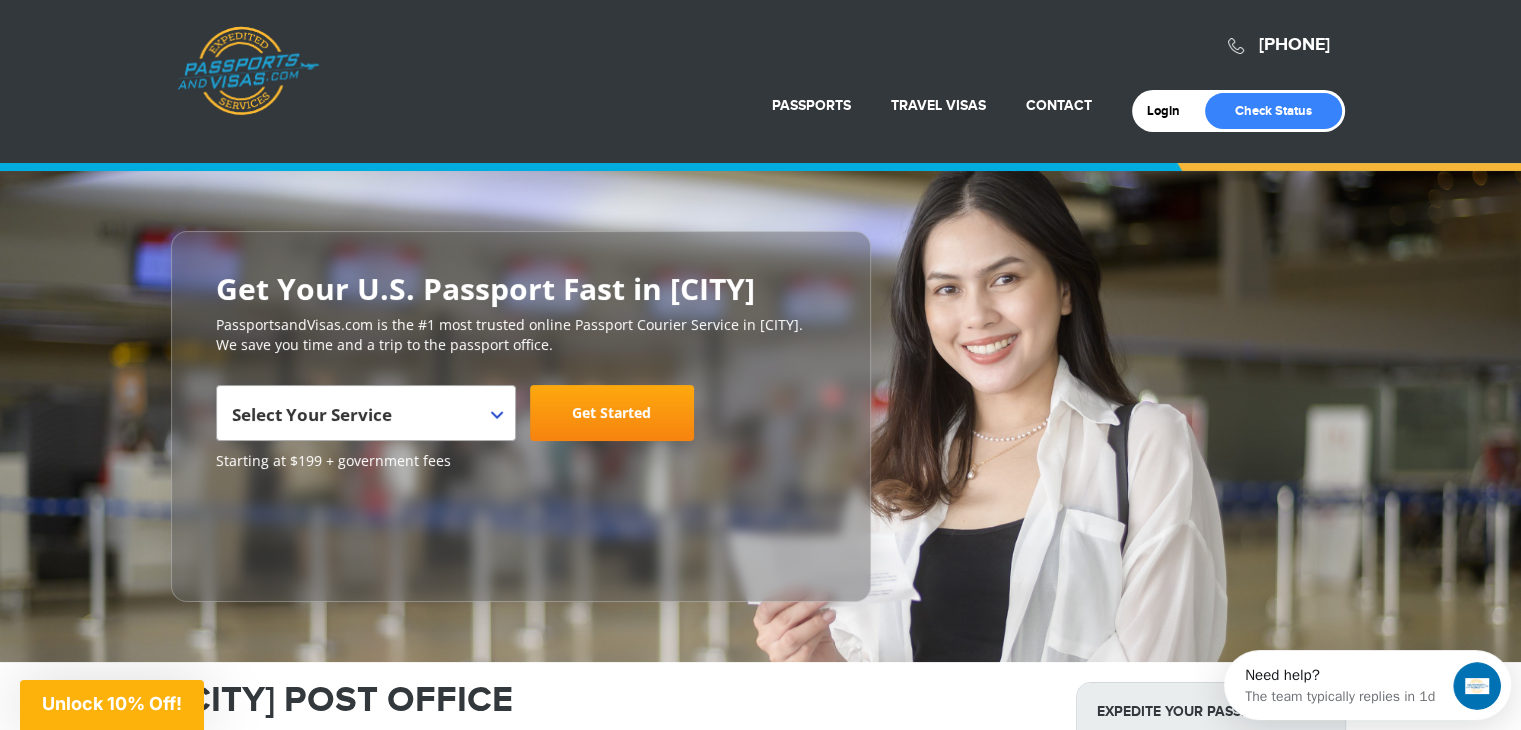 scroll, scrollTop: 0, scrollLeft: 0, axis: both 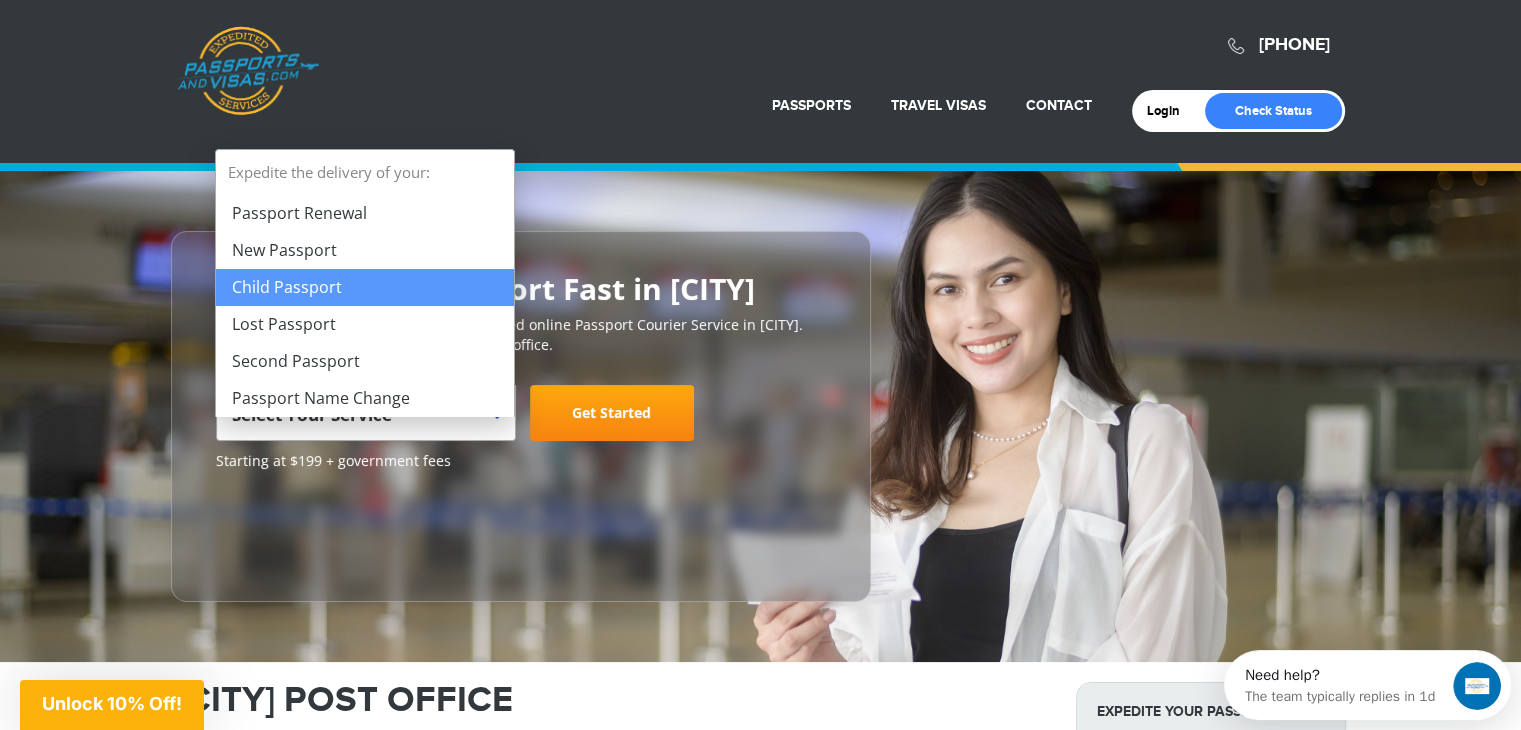 select on "**********" 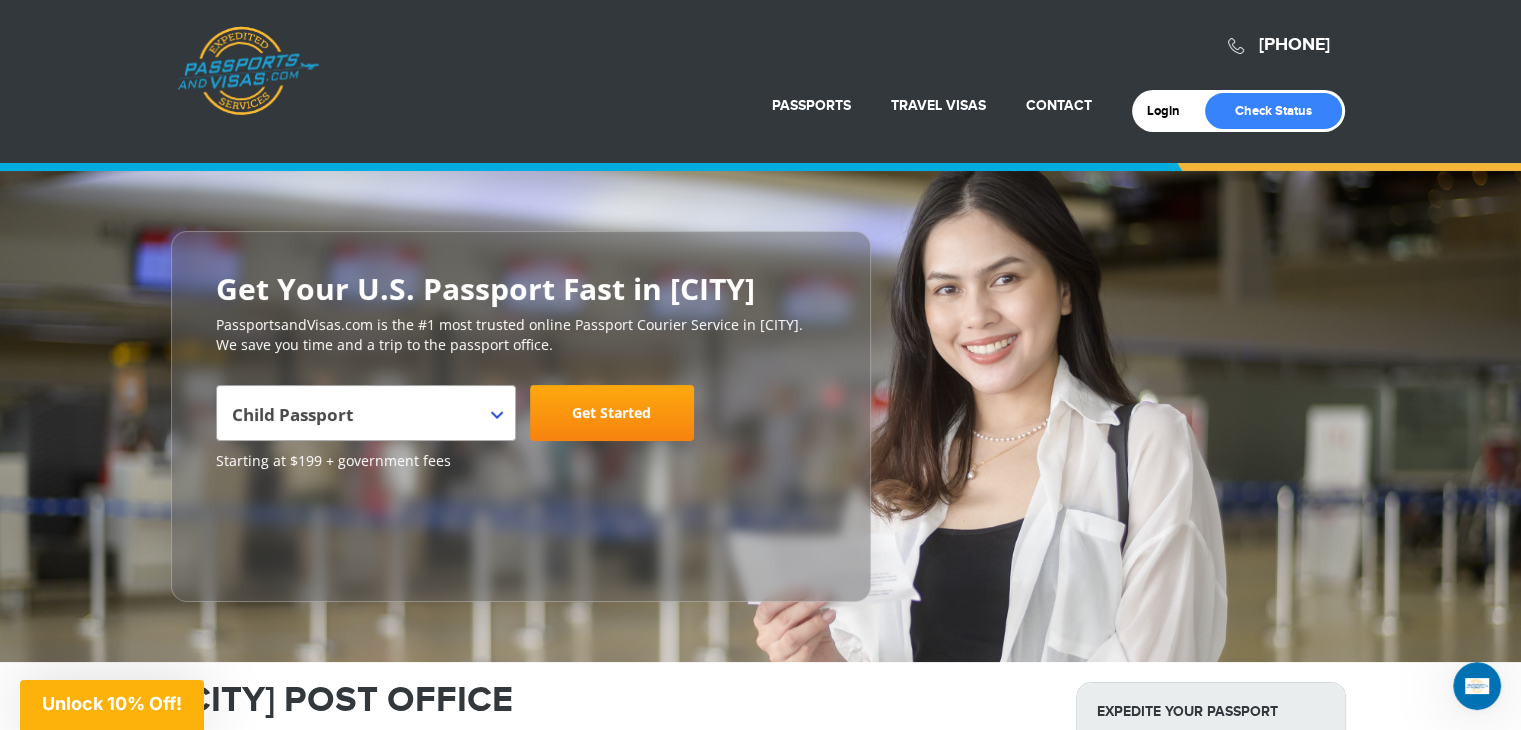 click on "Get Started" at bounding box center [612, 413] 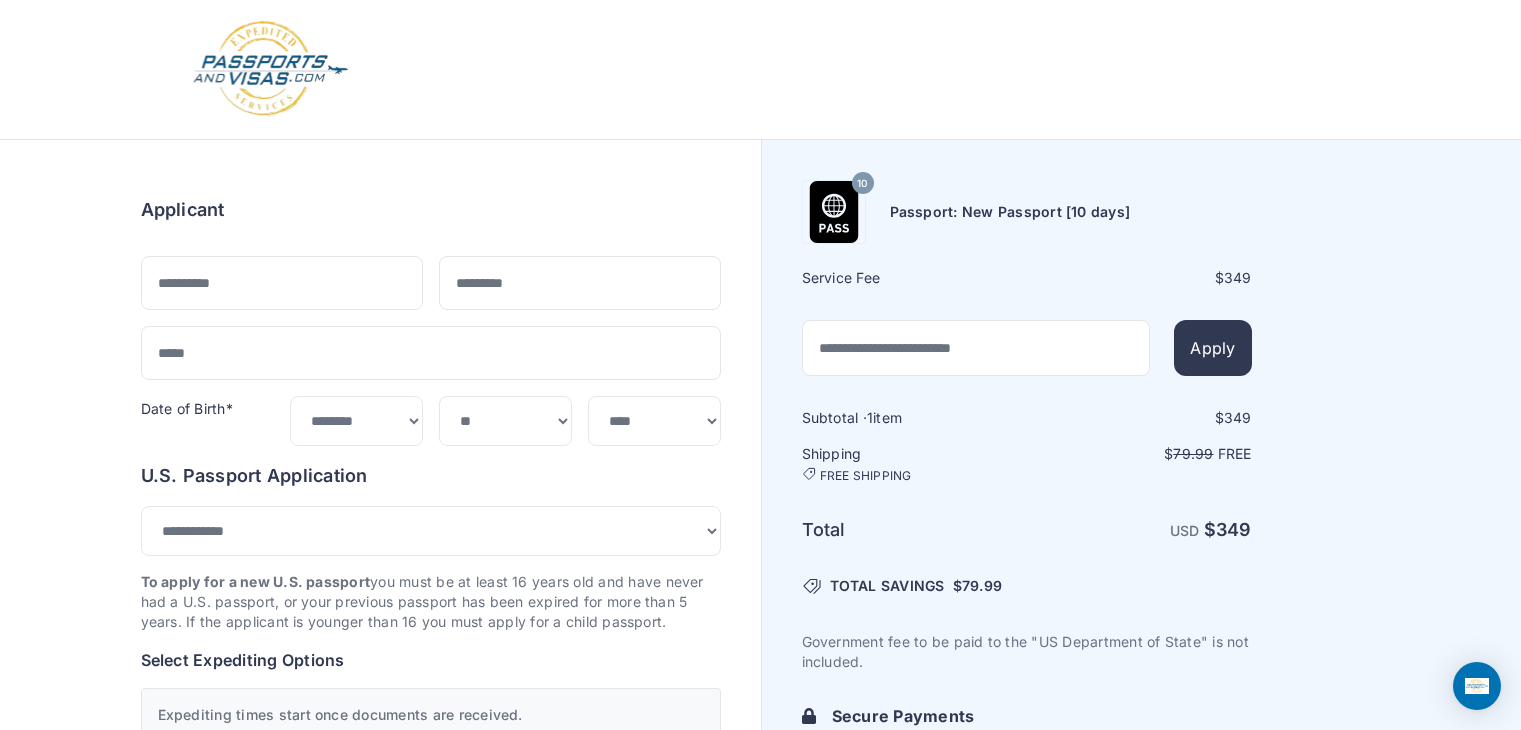 select on "***" 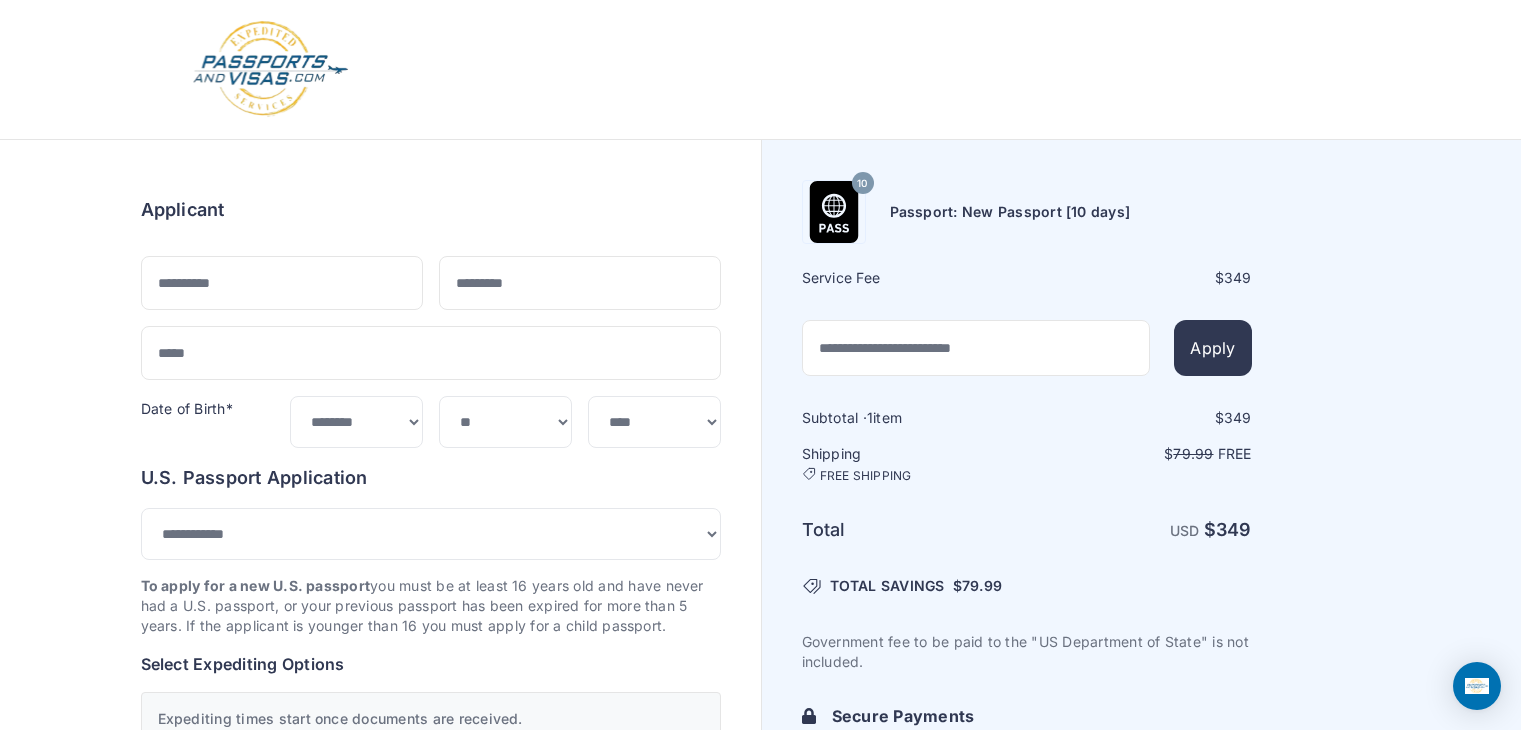 scroll, scrollTop: 0, scrollLeft: 0, axis: both 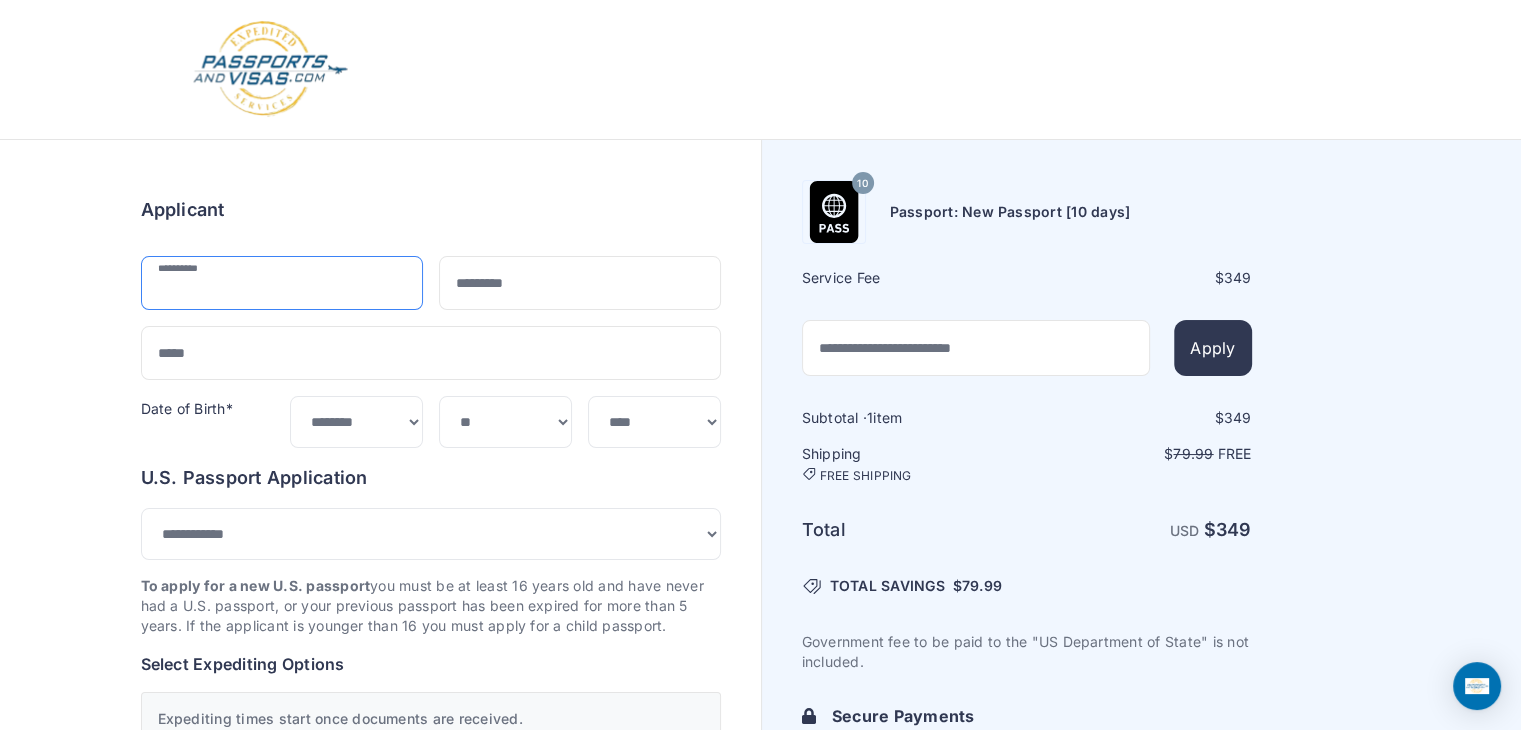click at bounding box center (282, 283) 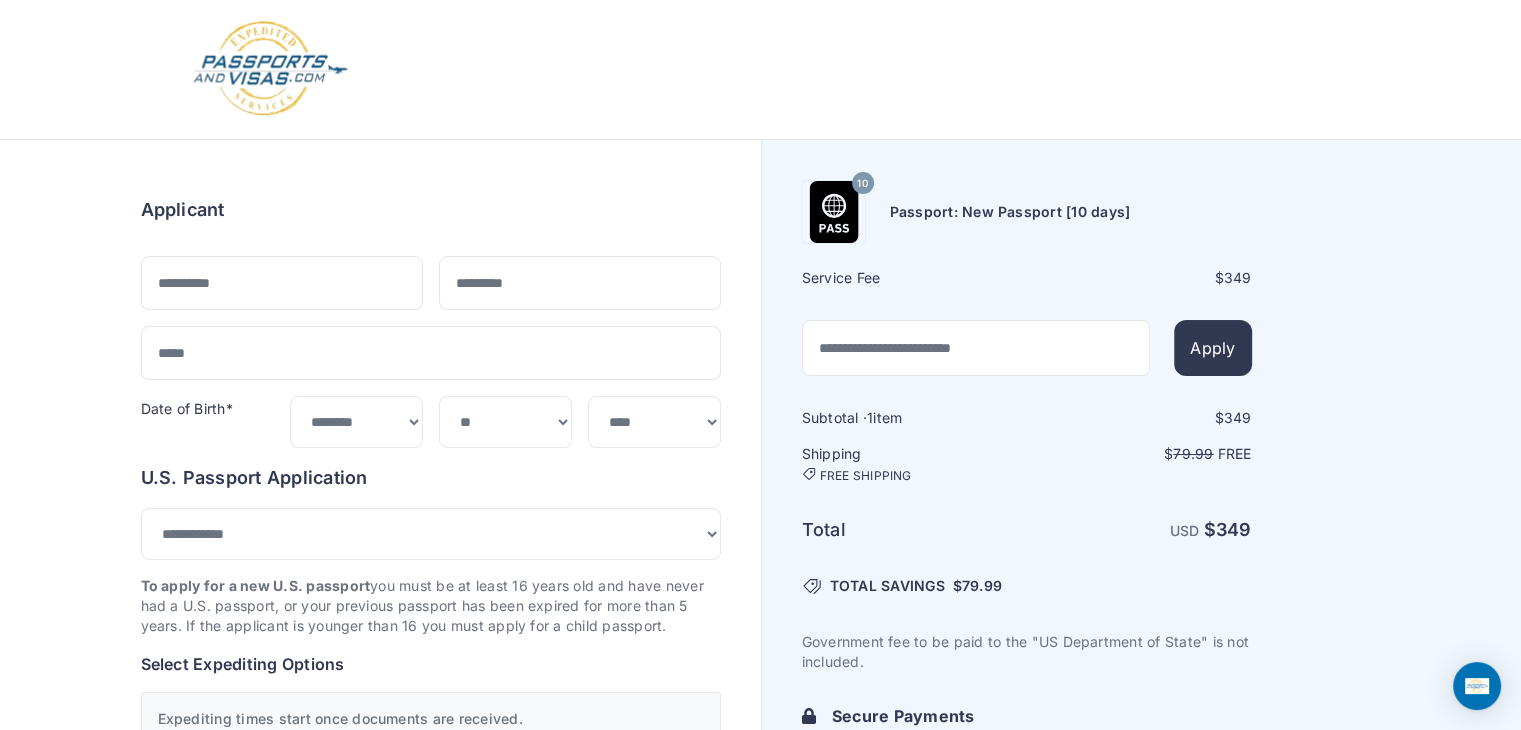 click on "Applicant" at bounding box center [431, 210] 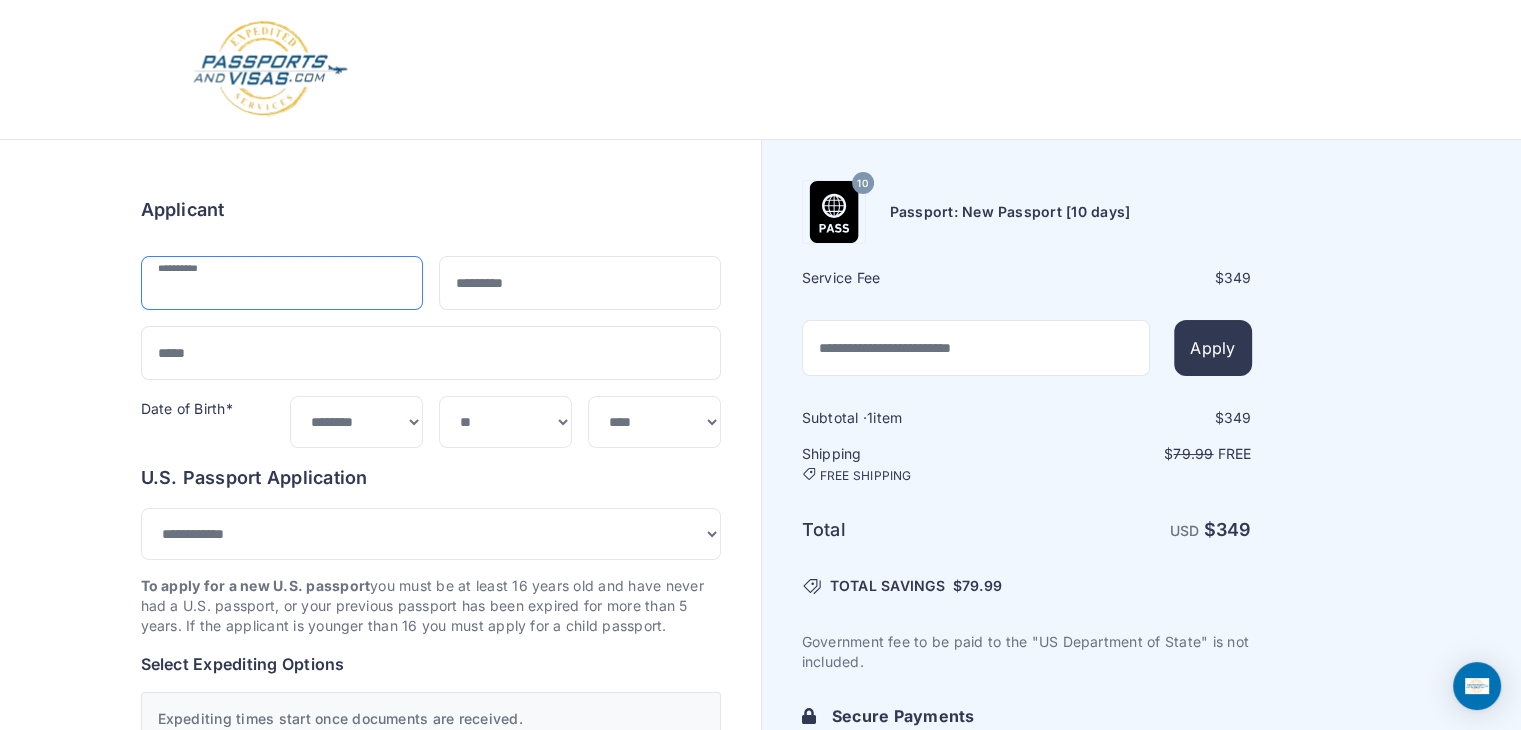 click at bounding box center (282, 283) 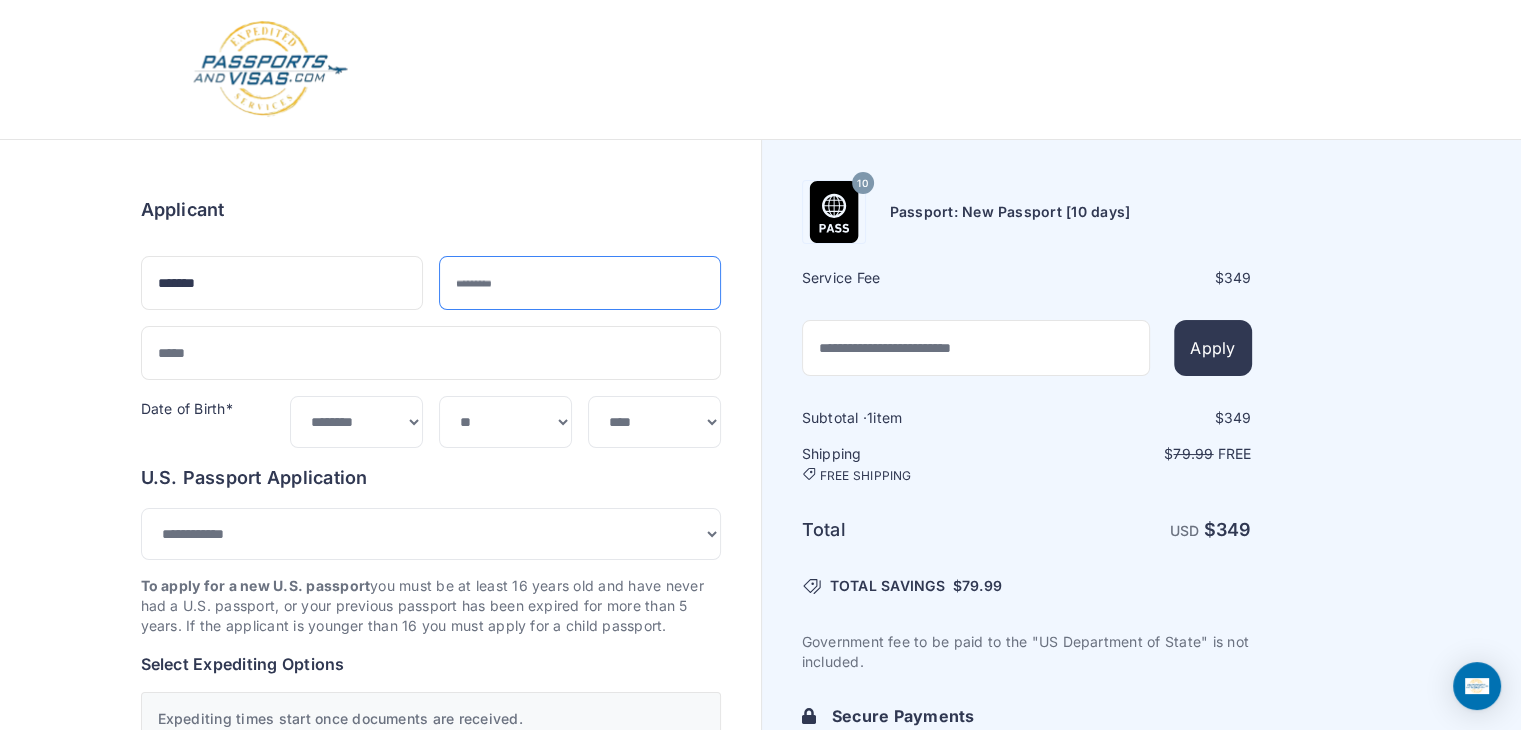 type on "****" 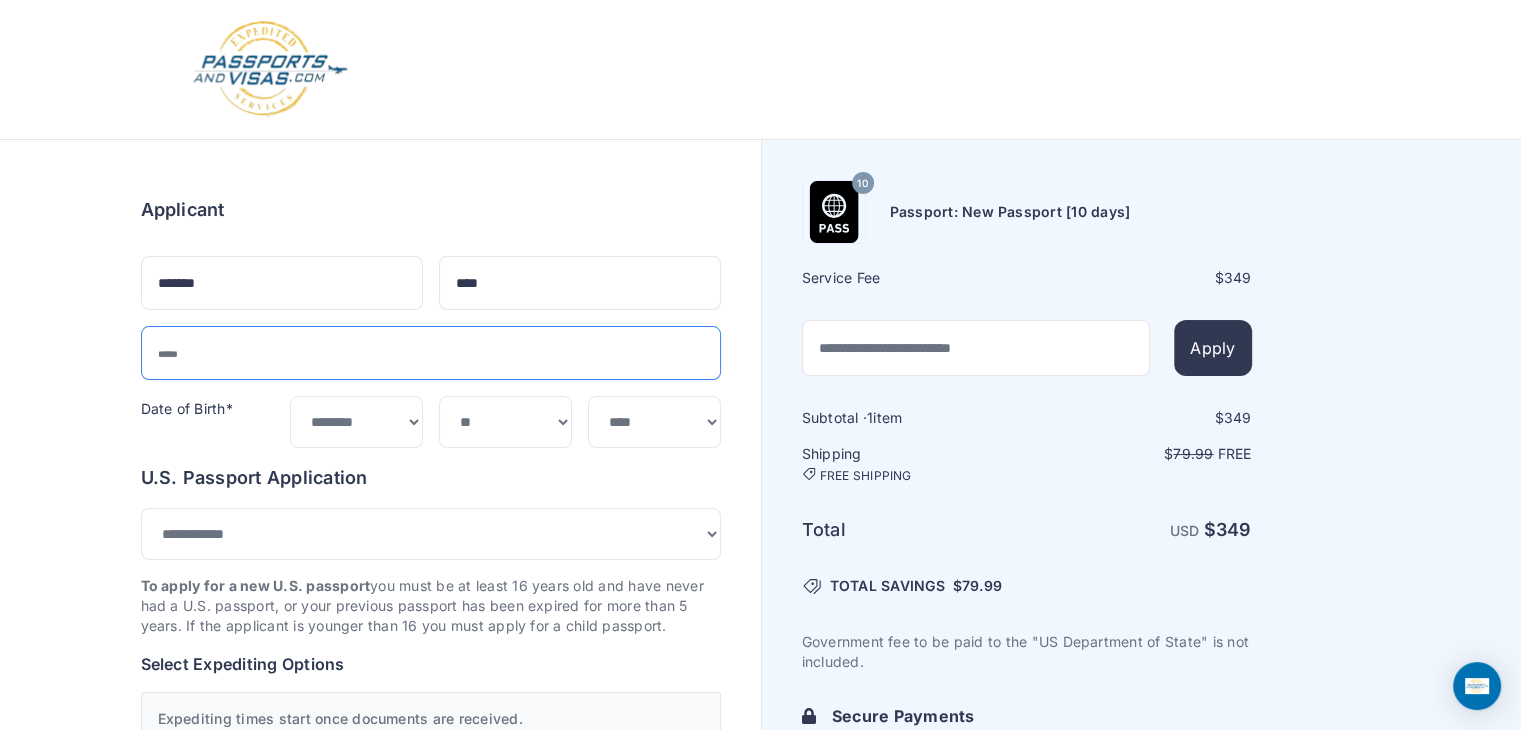 type on "**********" 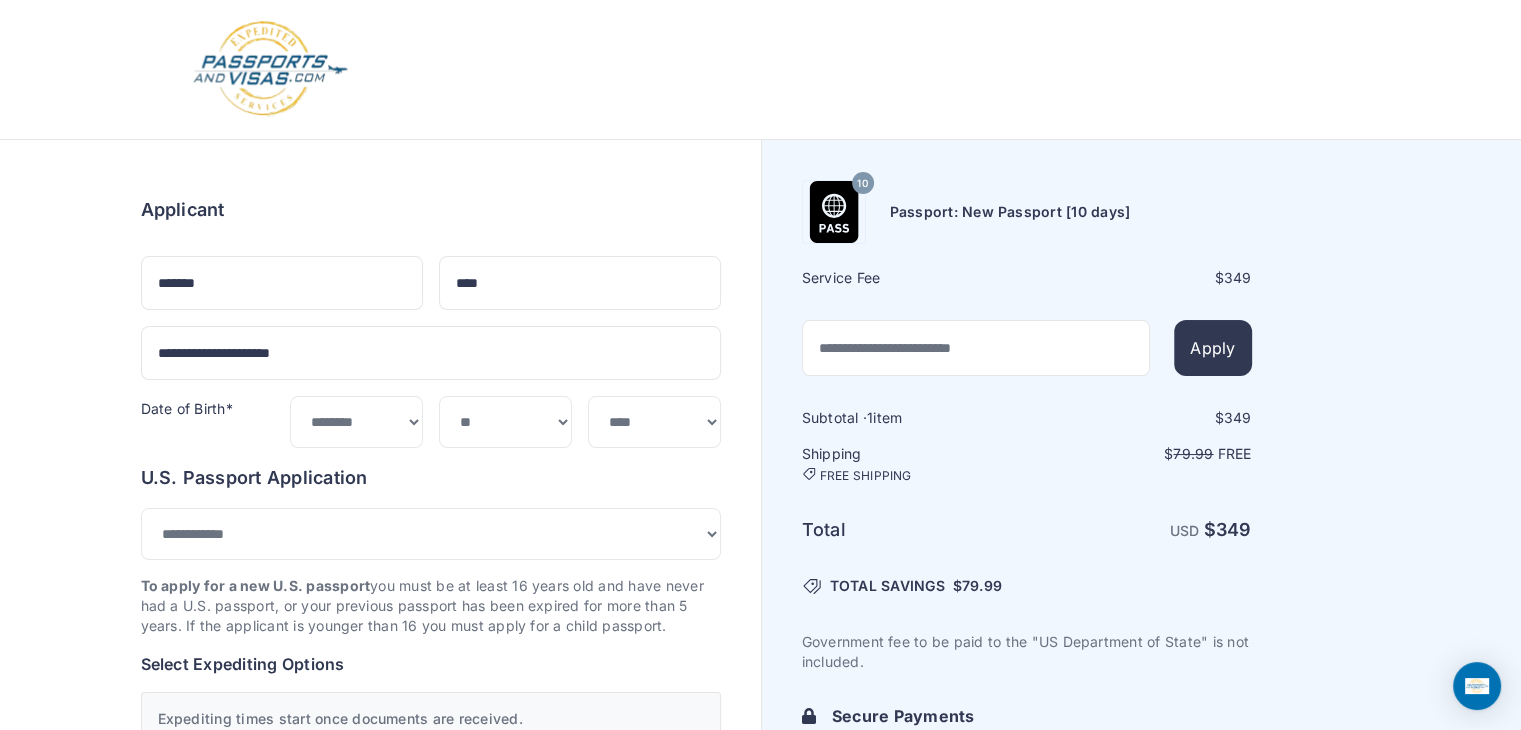 type on "**********" 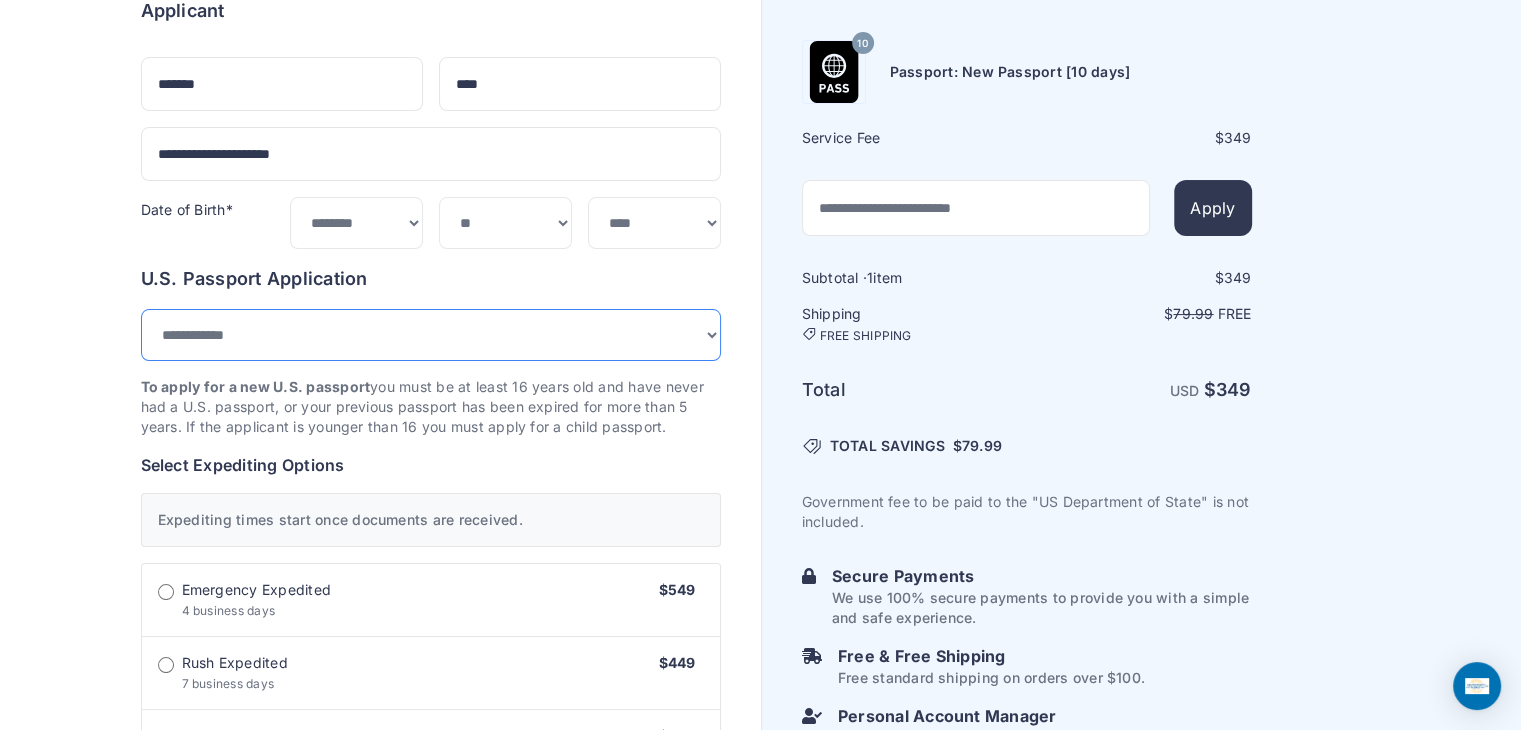 scroll, scrollTop: 200, scrollLeft: 0, axis: vertical 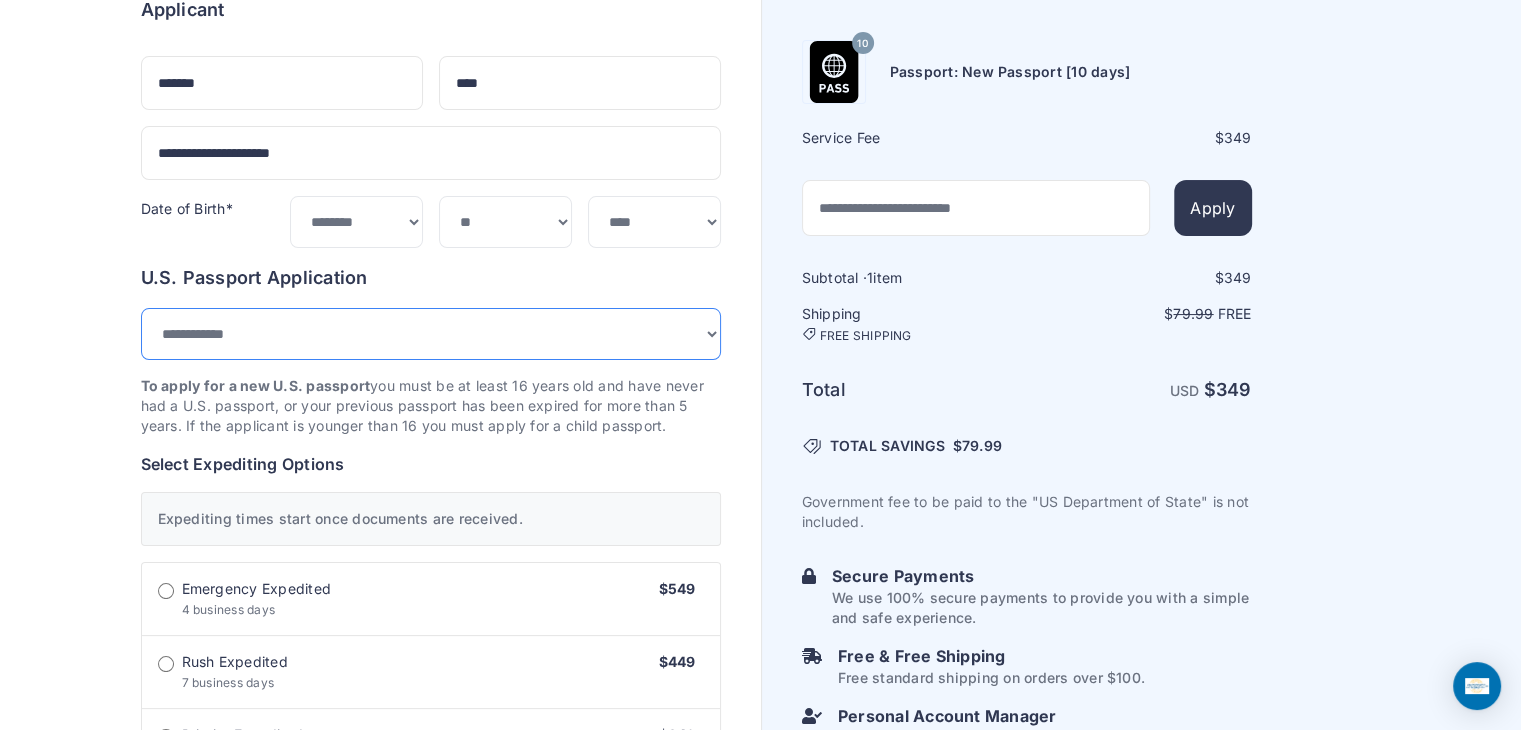click on "**********" at bounding box center (431, 334) 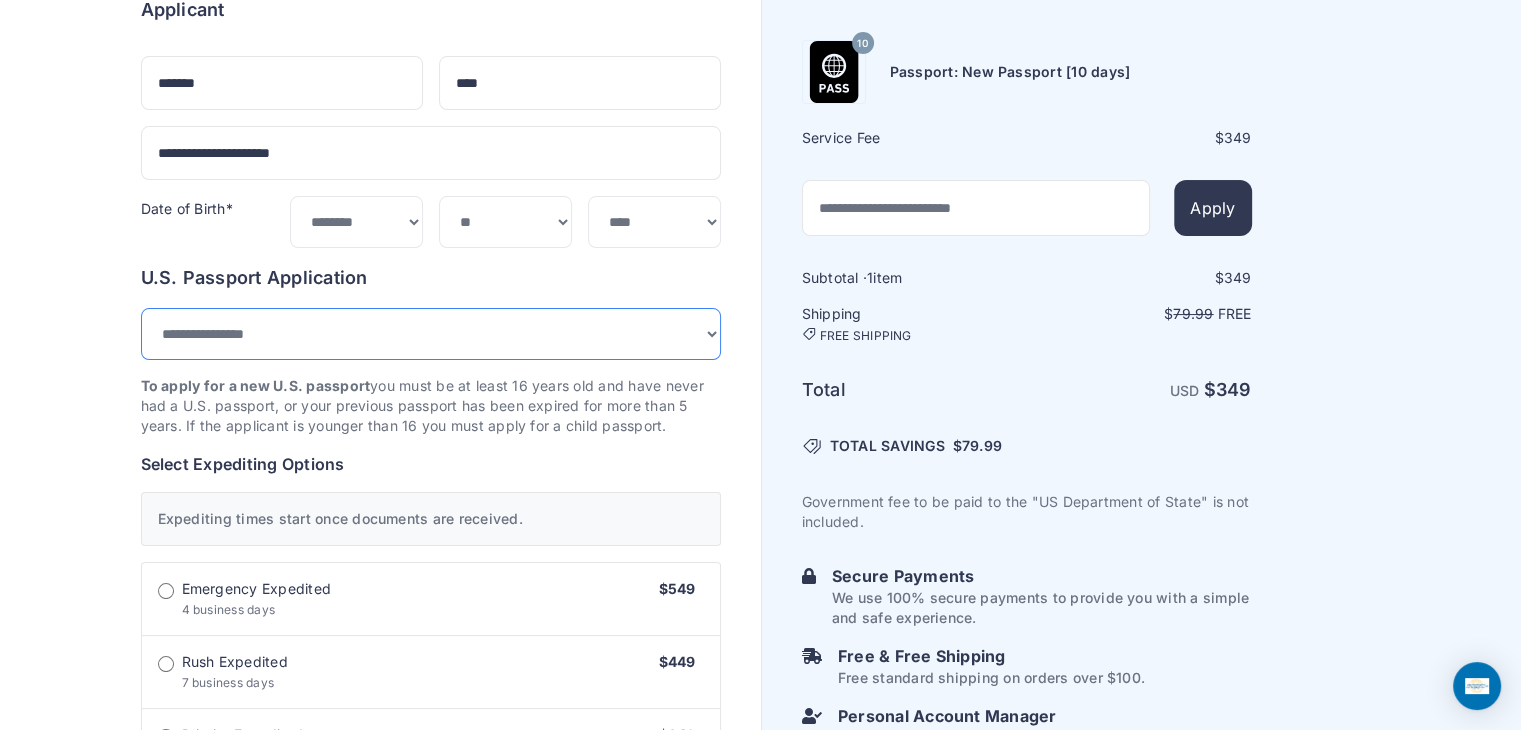 click on "**********" at bounding box center [431, 334] 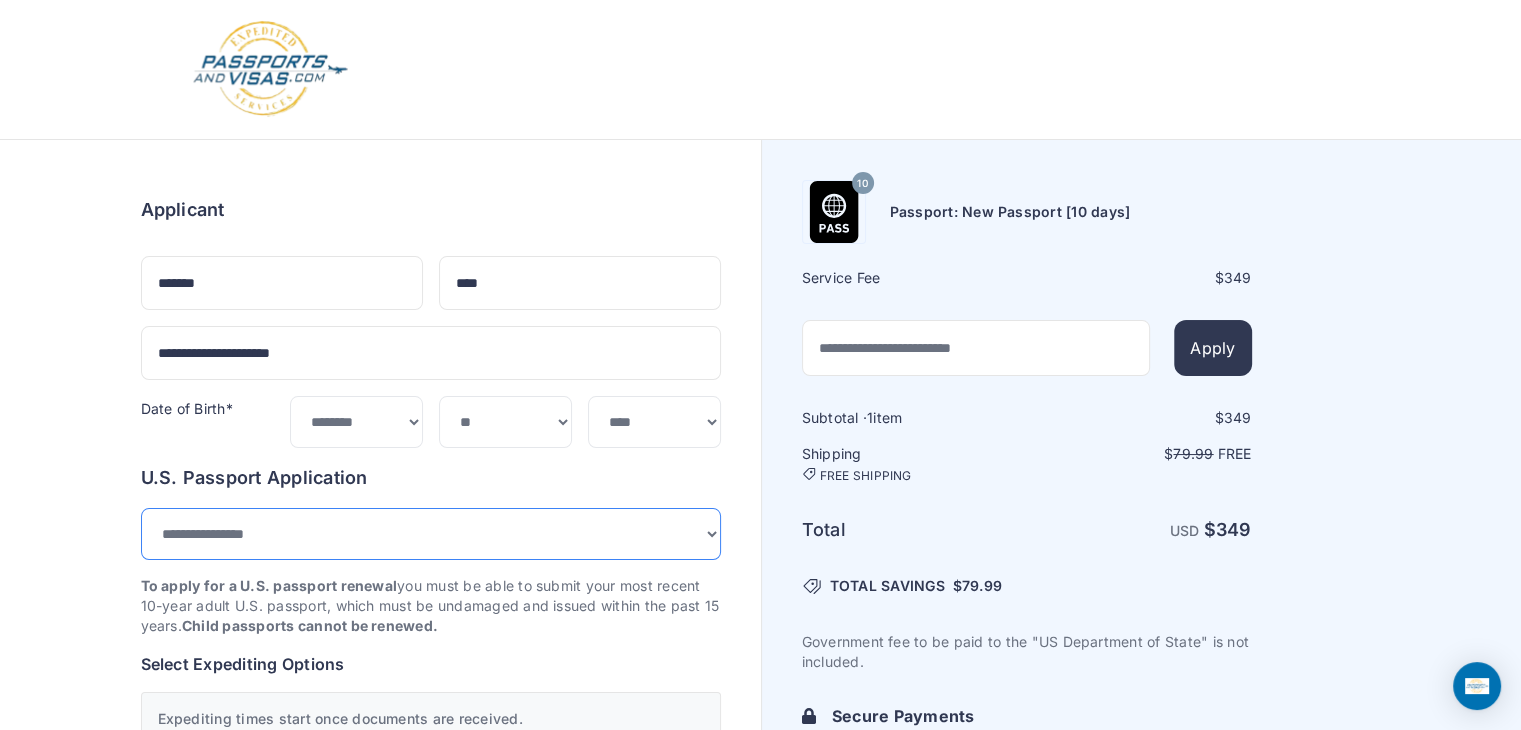 scroll, scrollTop: 0, scrollLeft: 0, axis: both 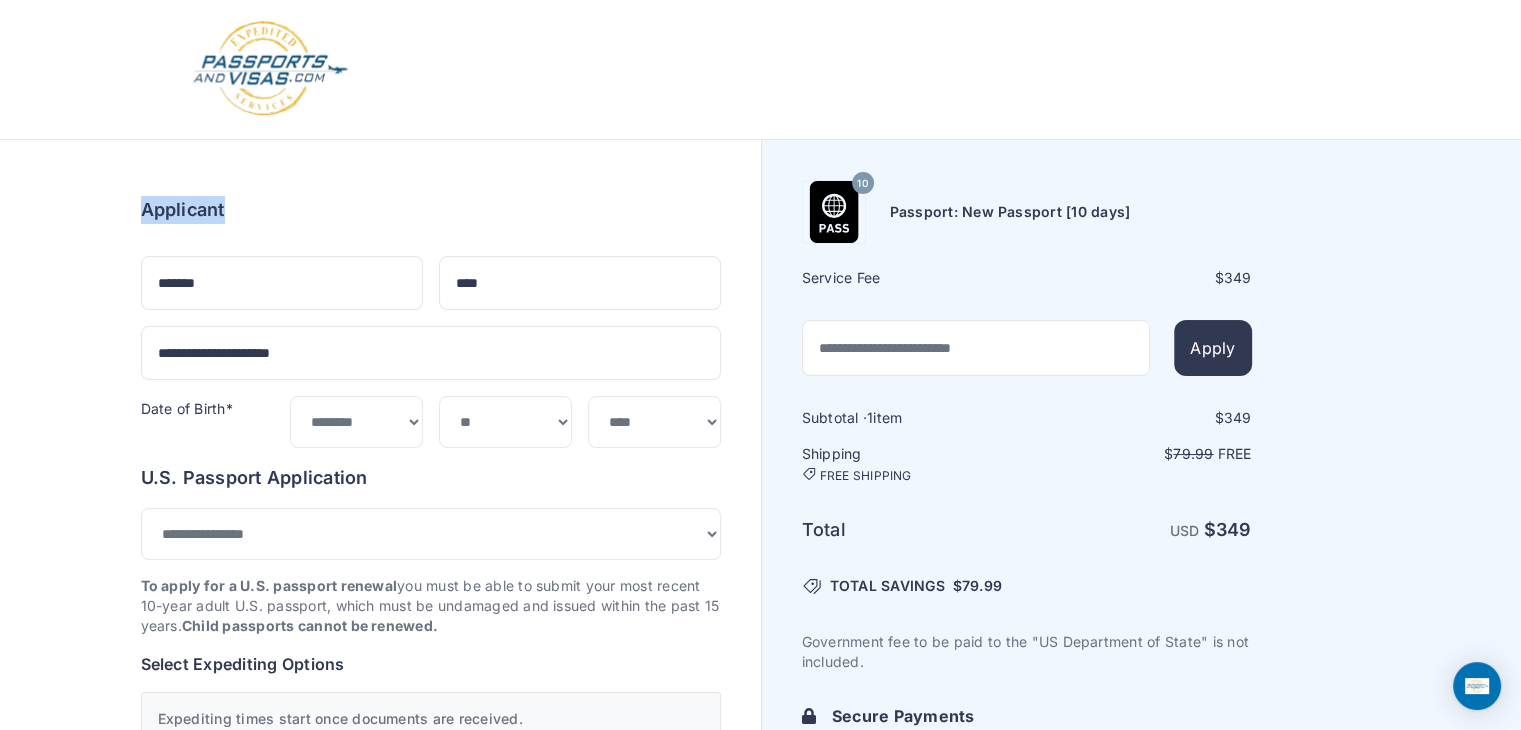 drag, startPoint x: 185, startPoint y: 208, endPoint x: 136, endPoint y: 205, distance: 49.09175 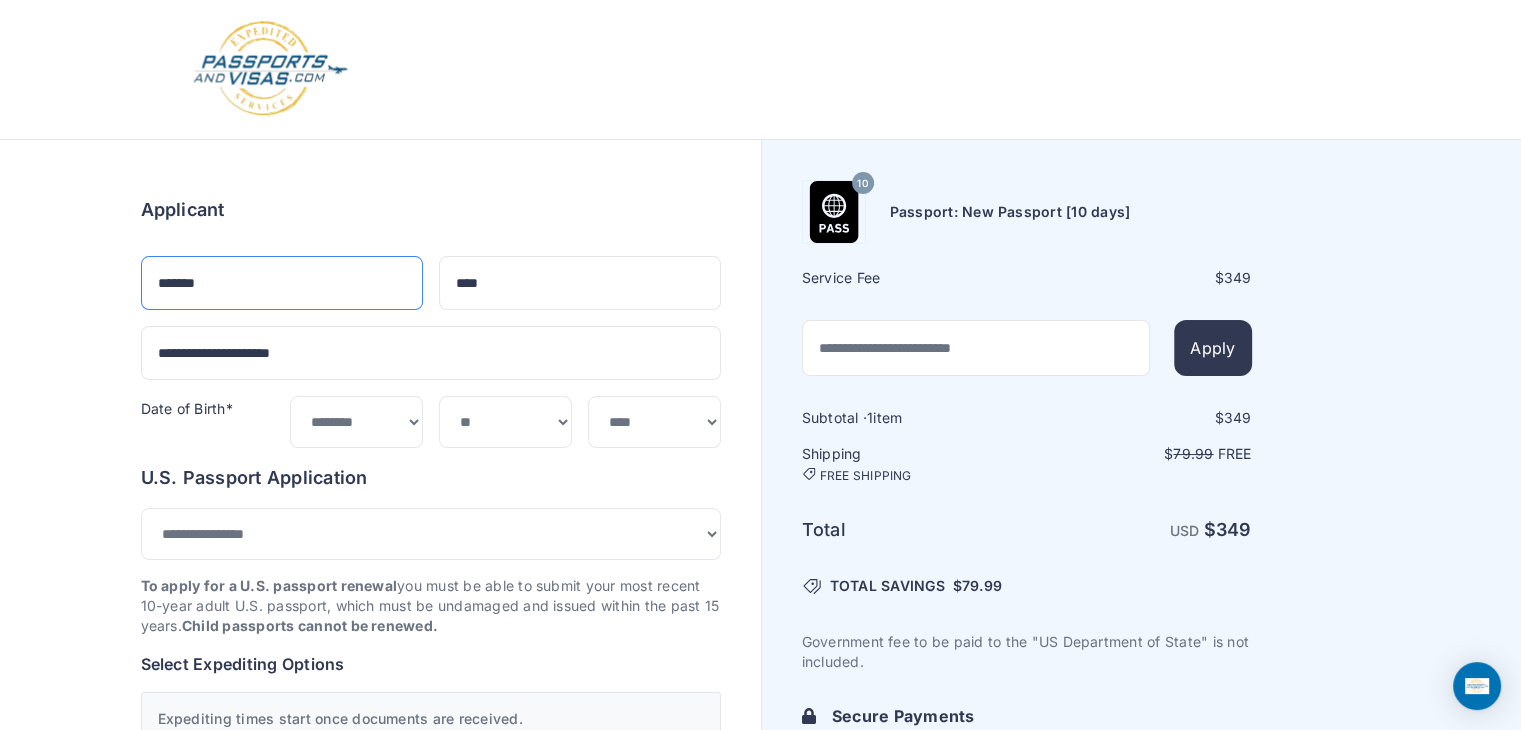 drag, startPoint x: 317, startPoint y: 281, endPoint x: 0, endPoint y: 341, distance: 322.62827 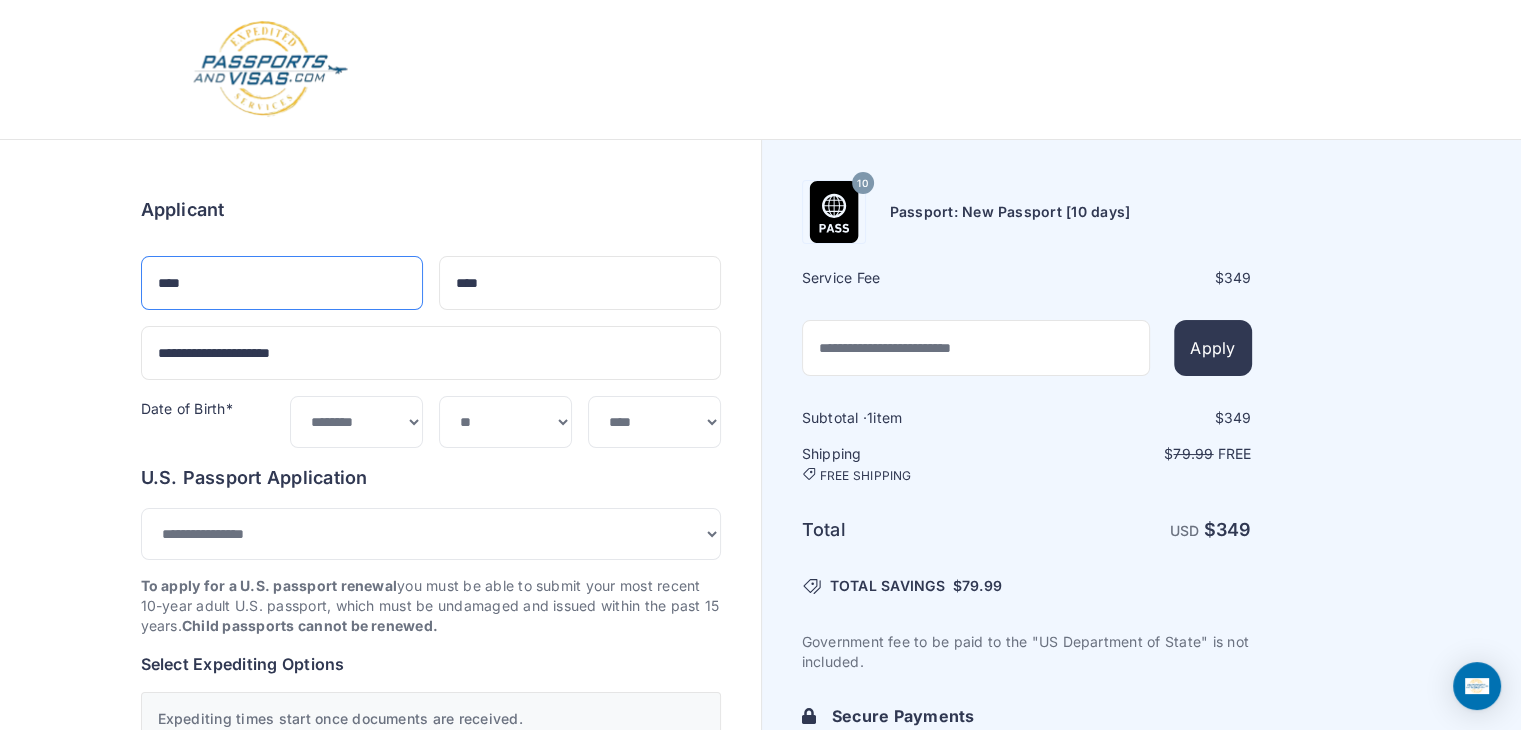 type on "****" 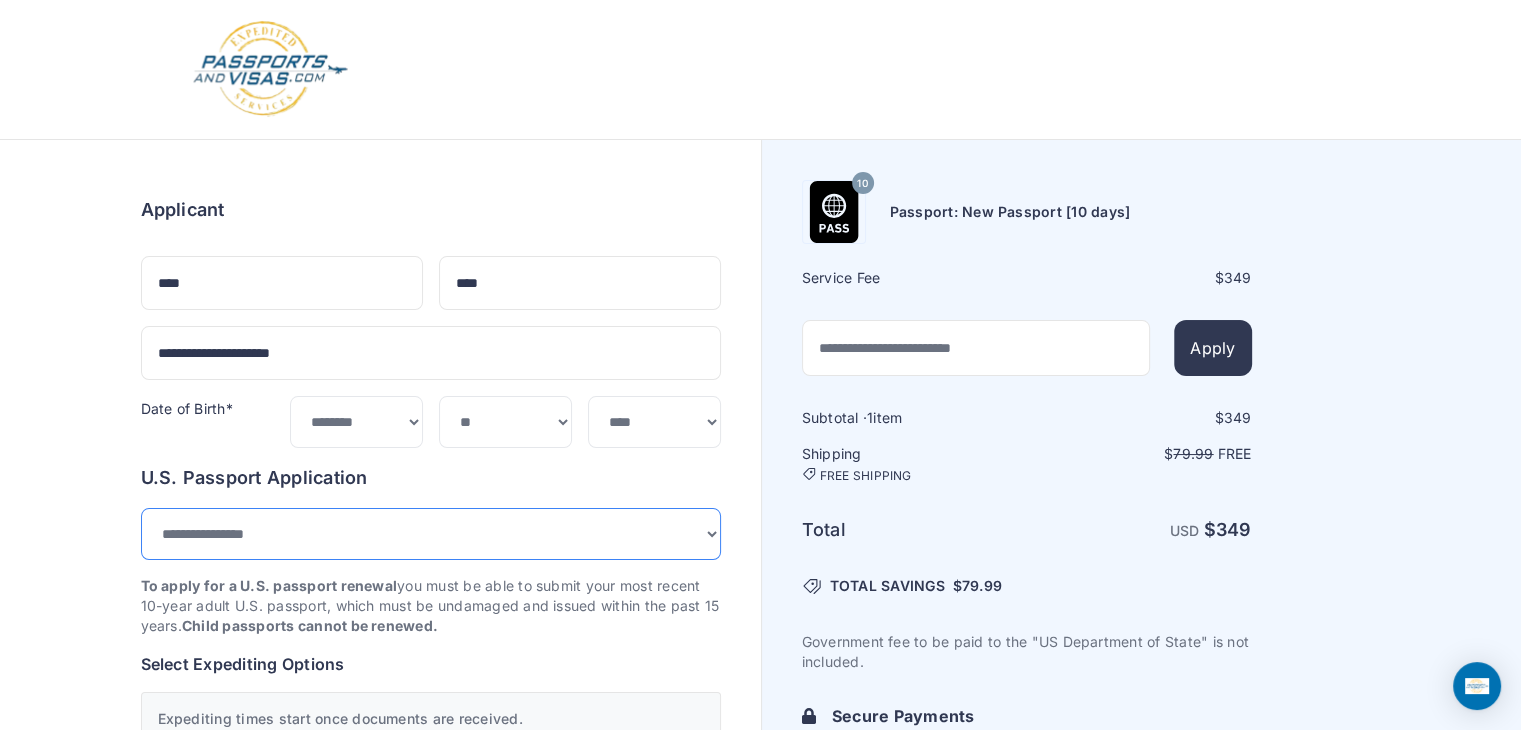 click on "**********" at bounding box center [431, 534] 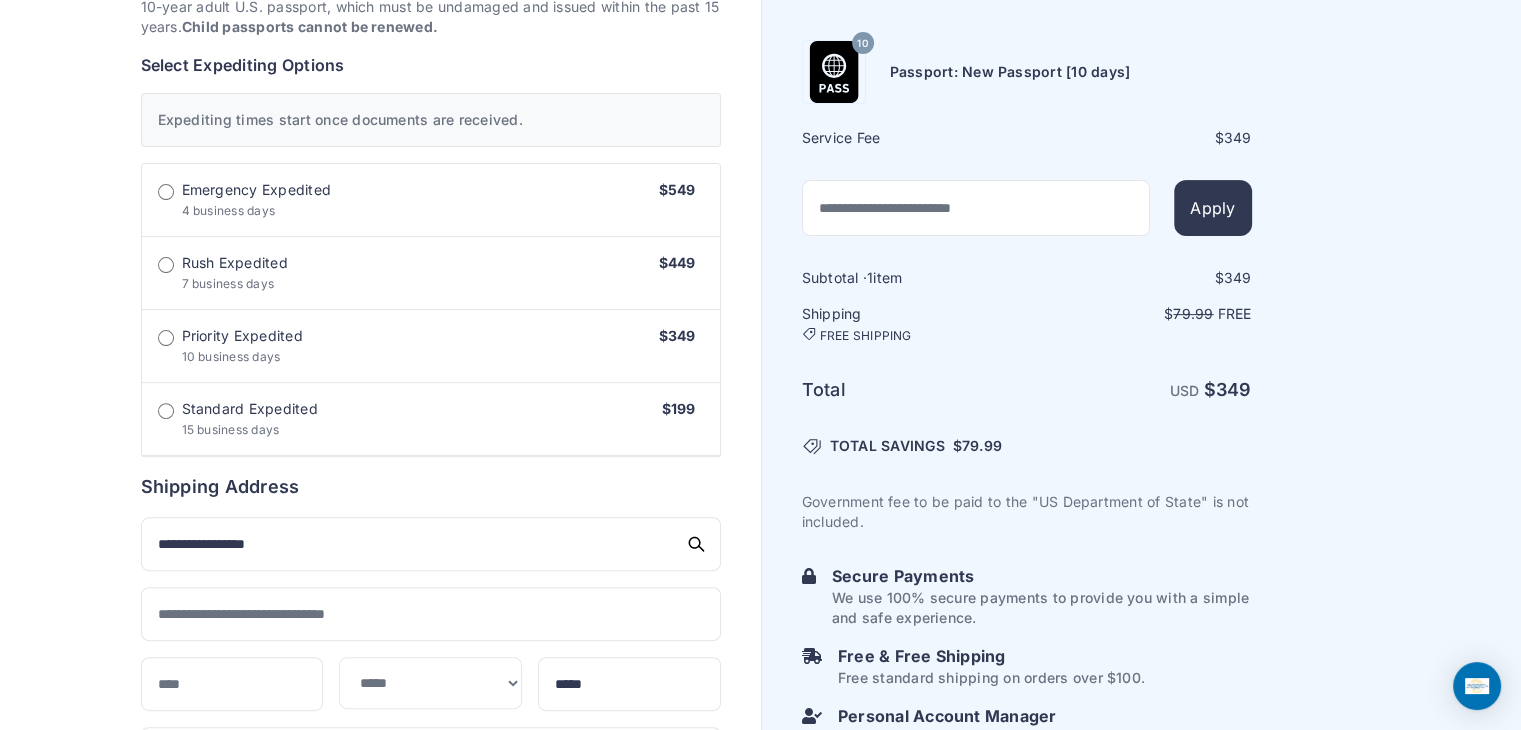 scroll, scrollTop: 600, scrollLeft: 0, axis: vertical 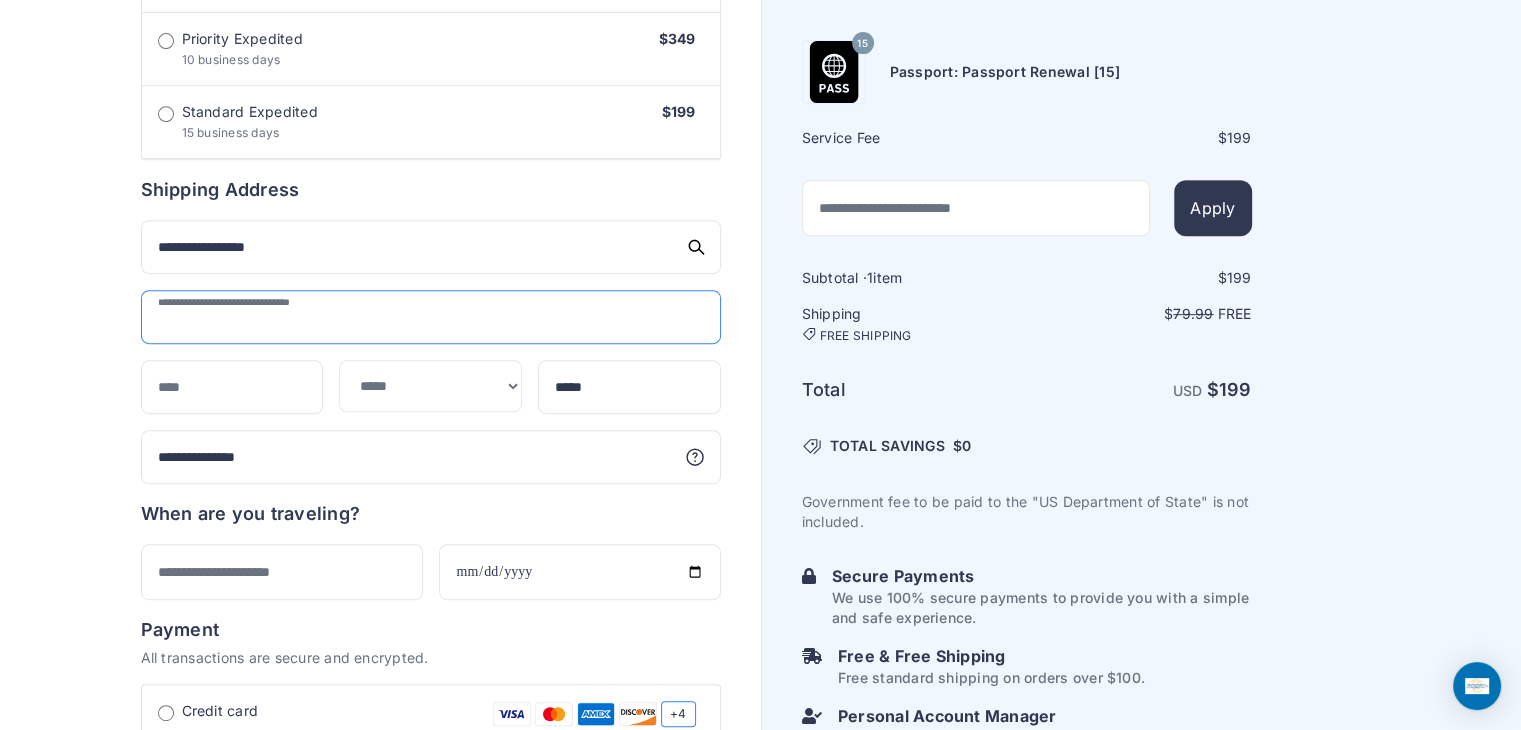 click at bounding box center (431, 317) 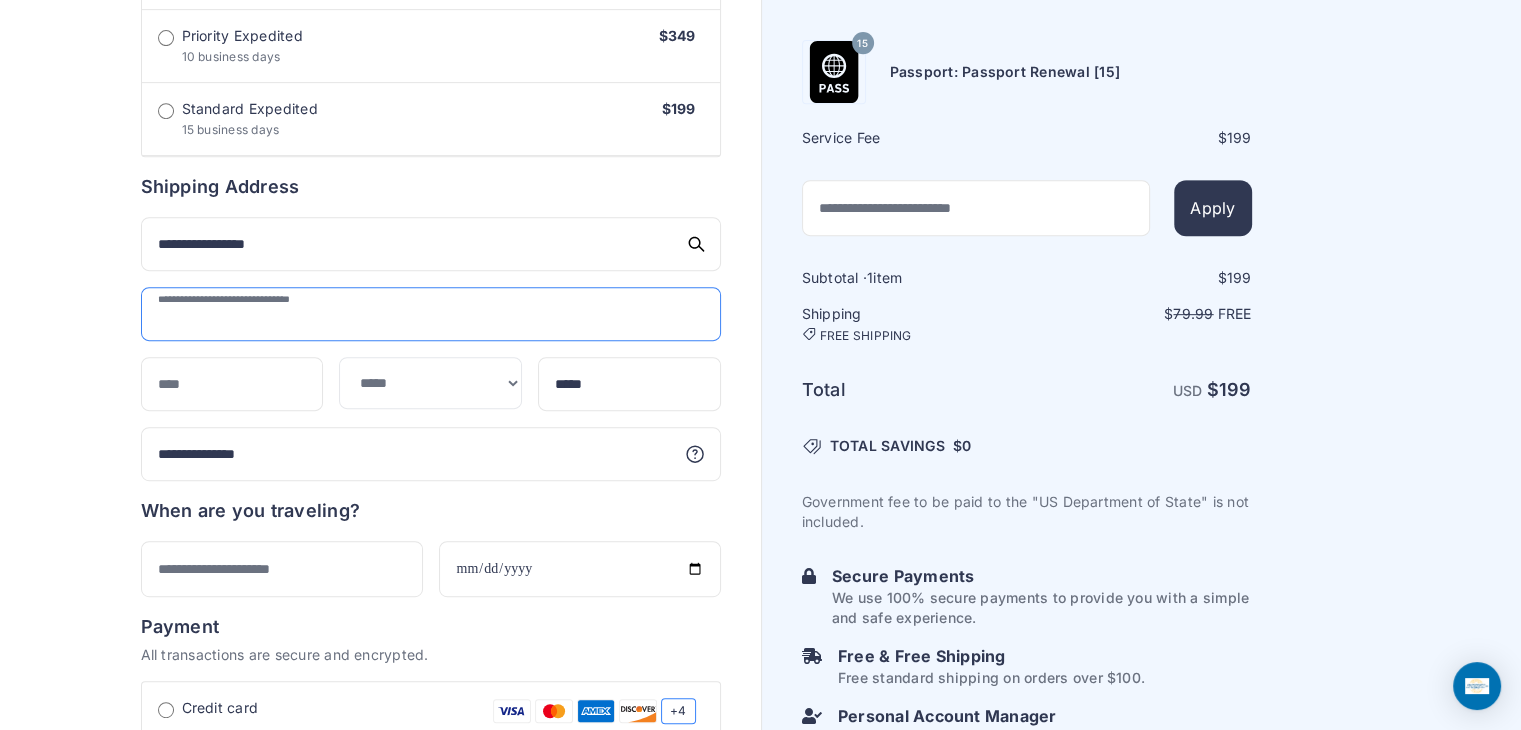 scroll, scrollTop: 900, scrollLeft: 0, axis: vertical 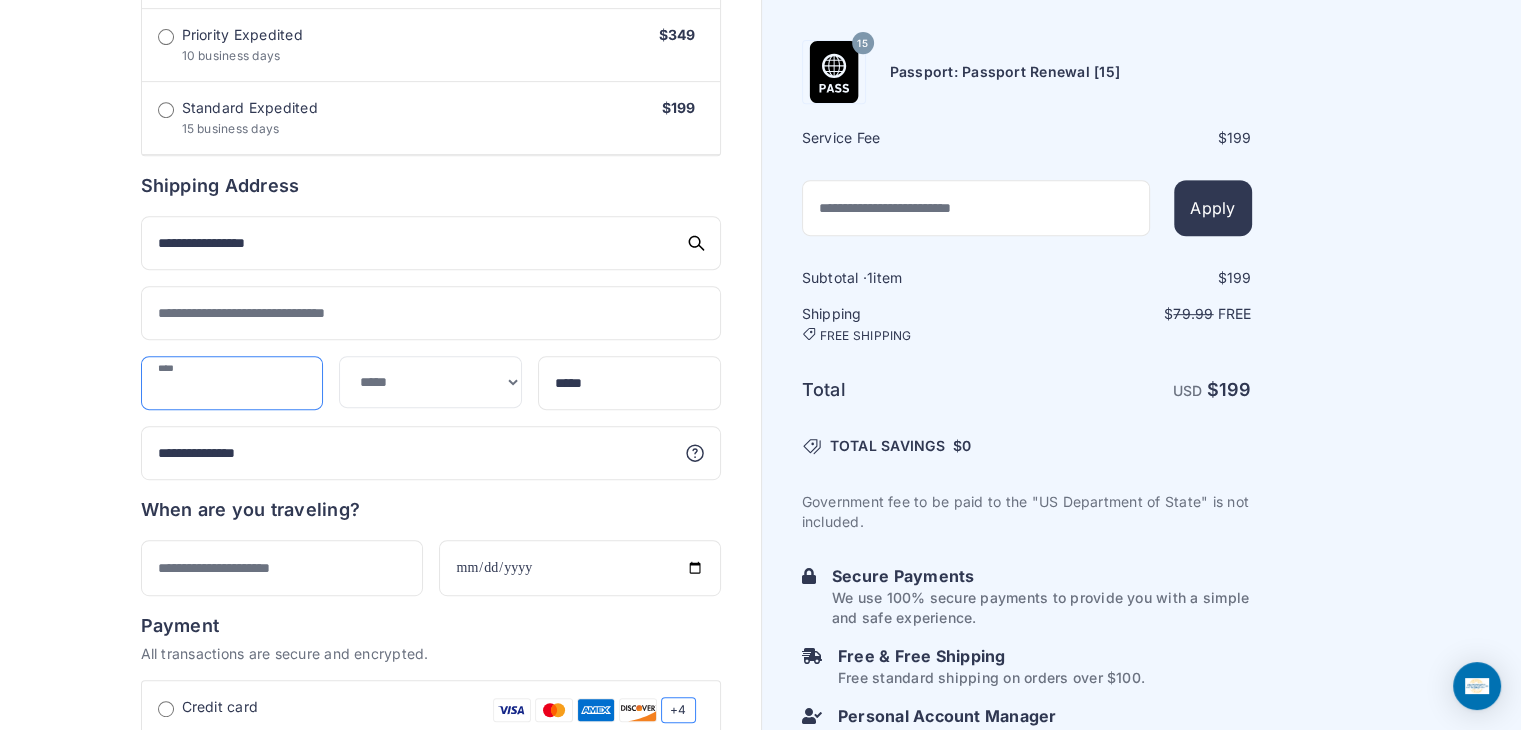 click at bounding box center [232, 383] 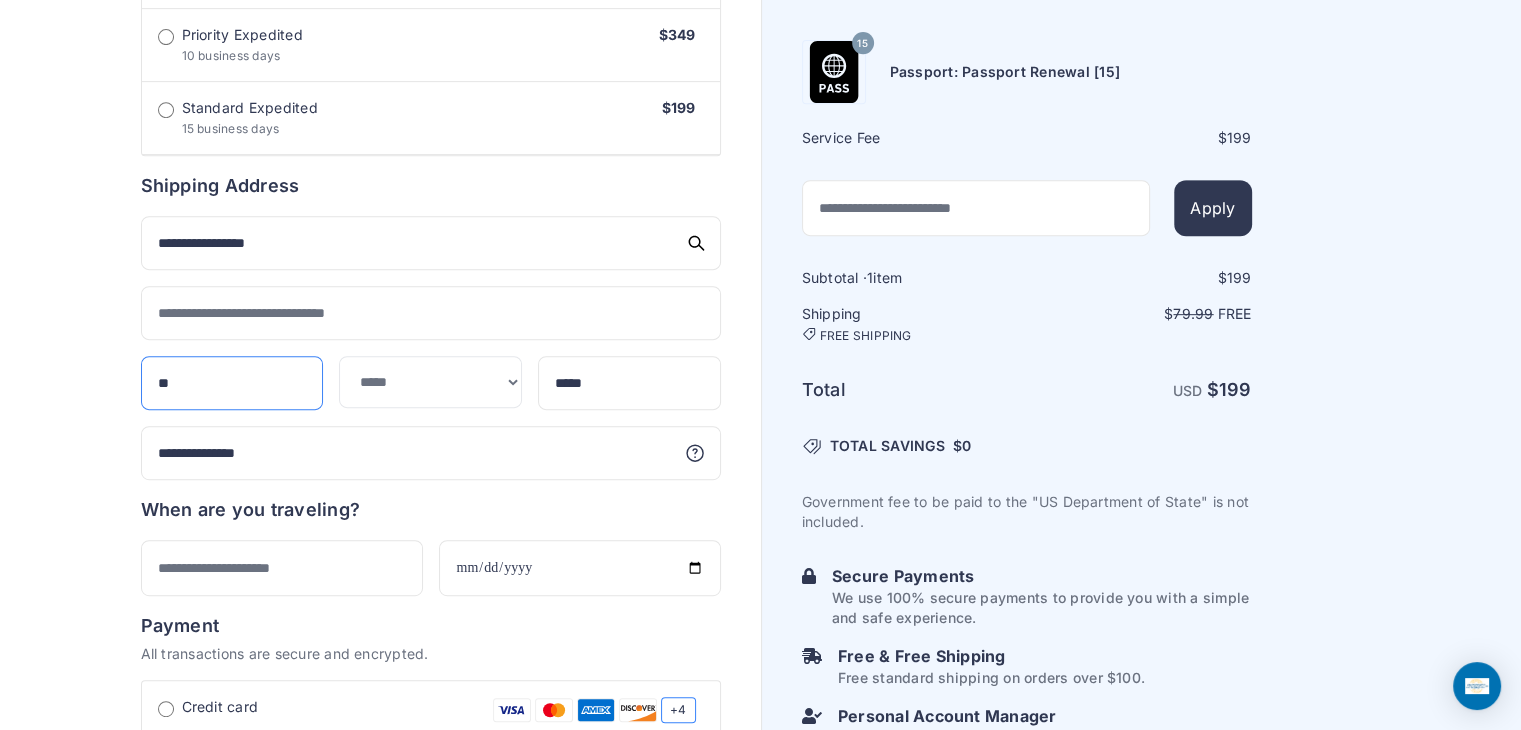 type on "*" 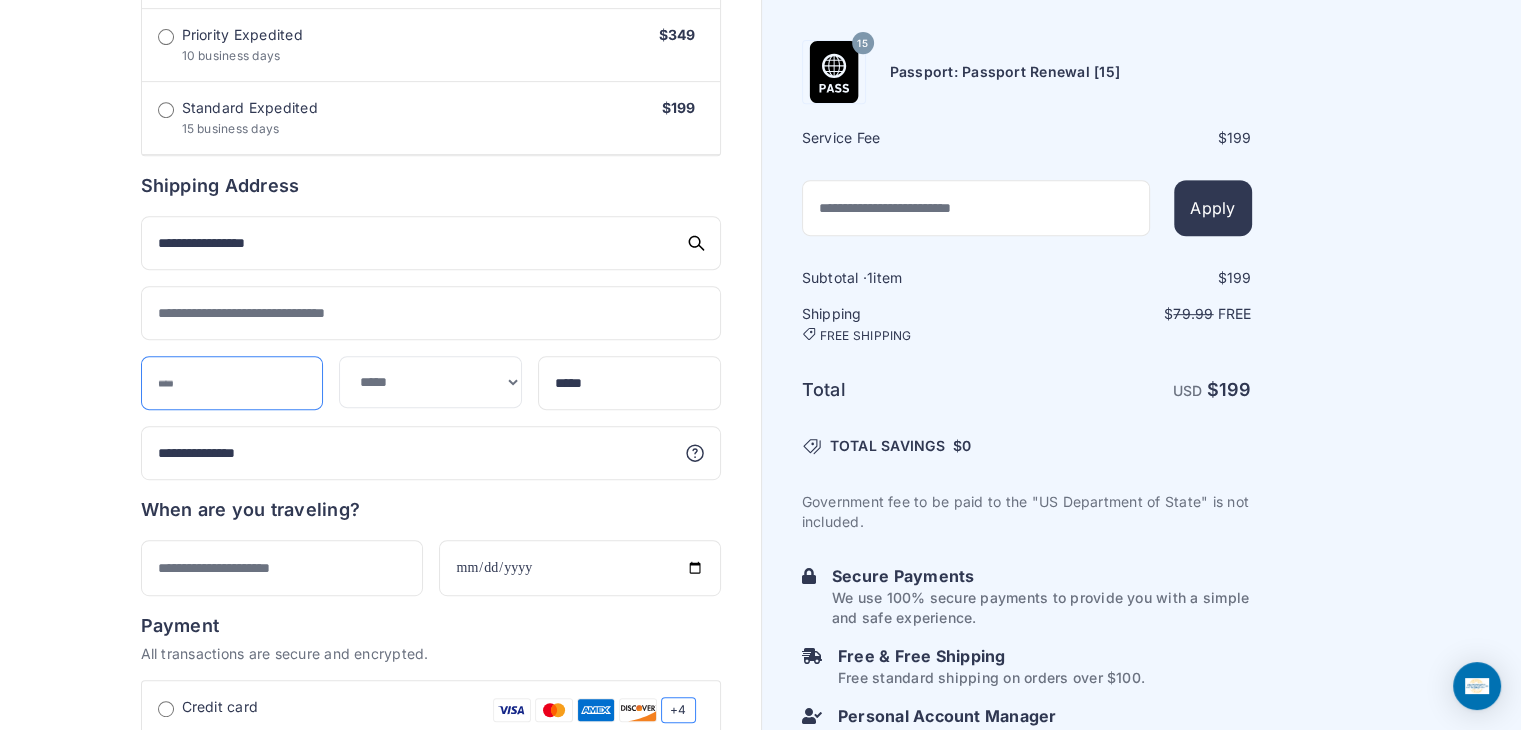 paste on "**********" 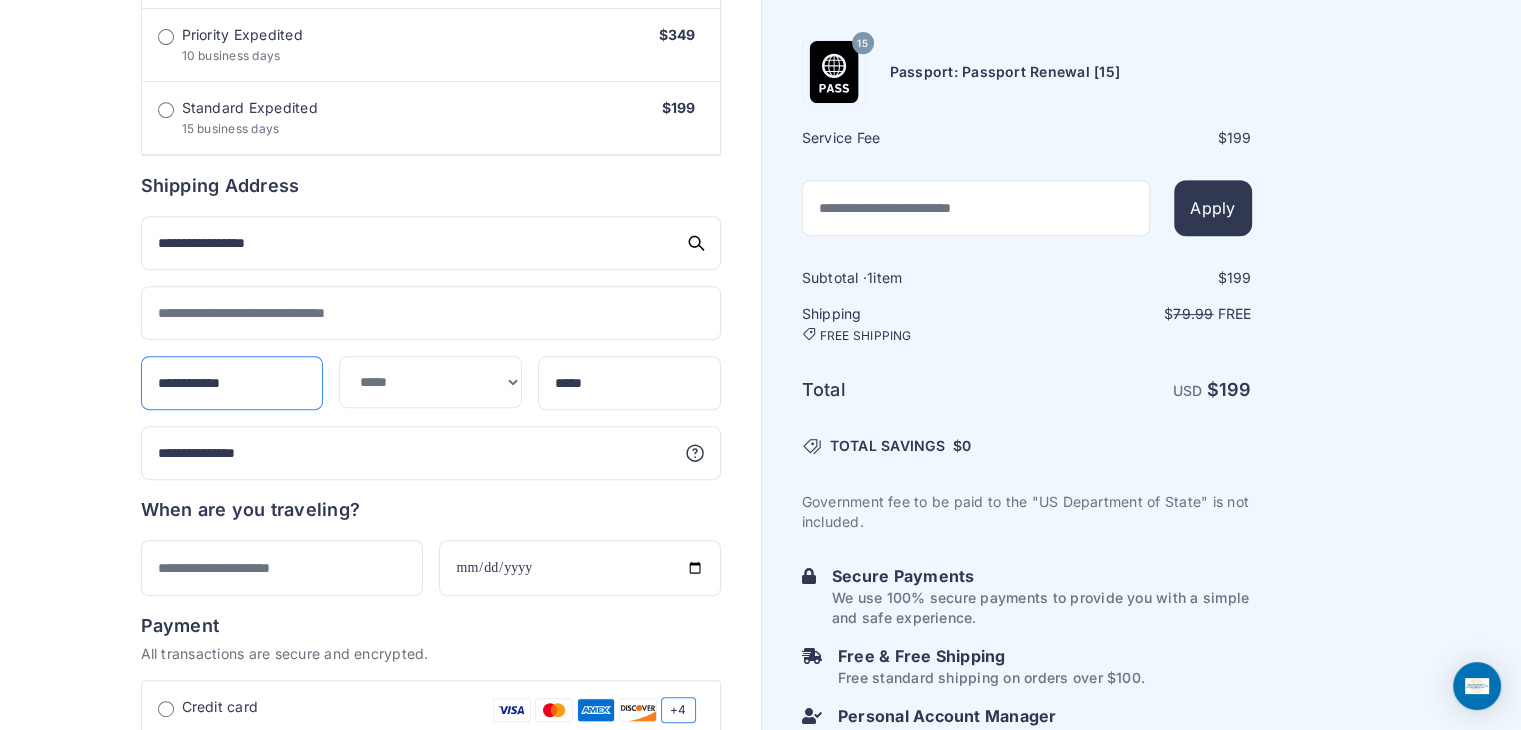 type on "**********" 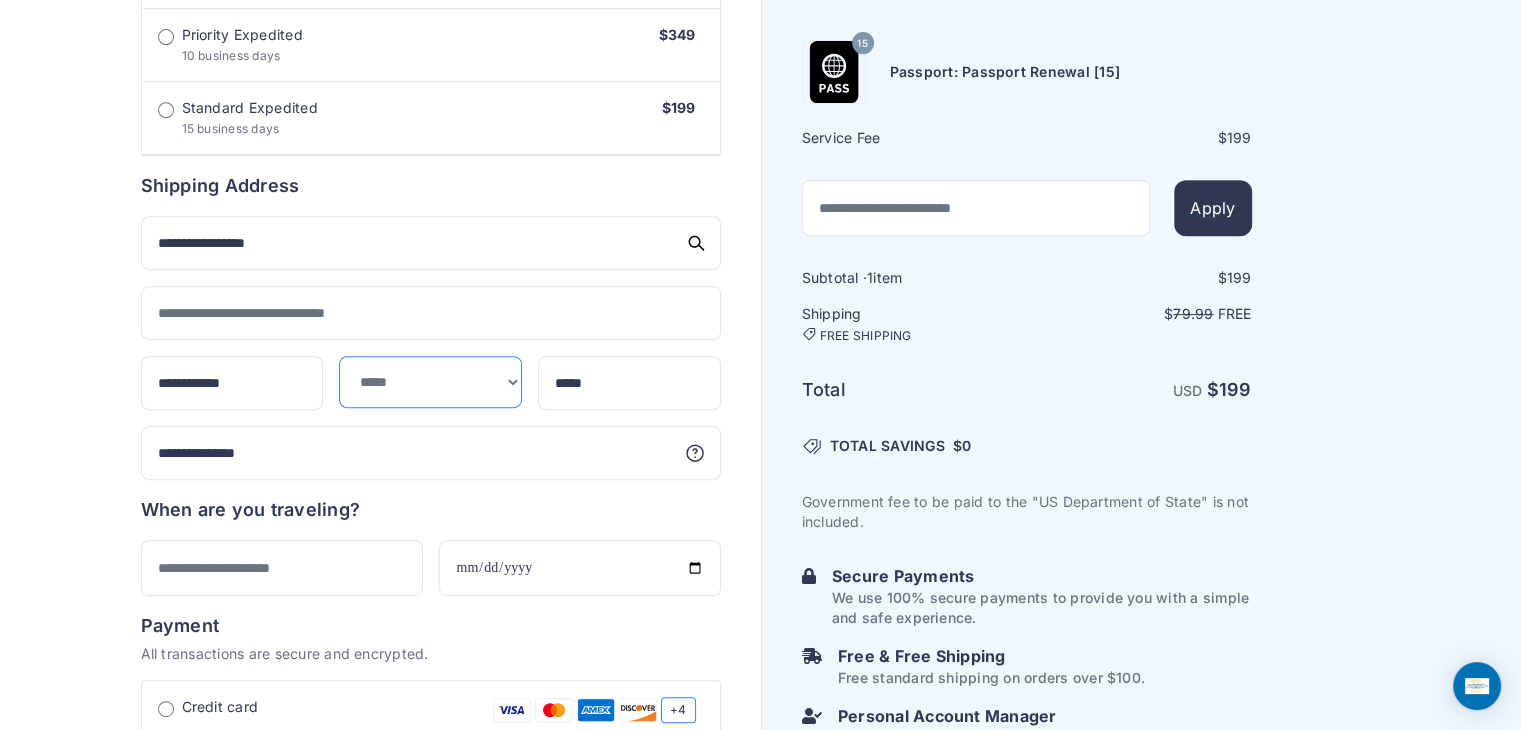 click on "**********" at bounding box center (430, 382) 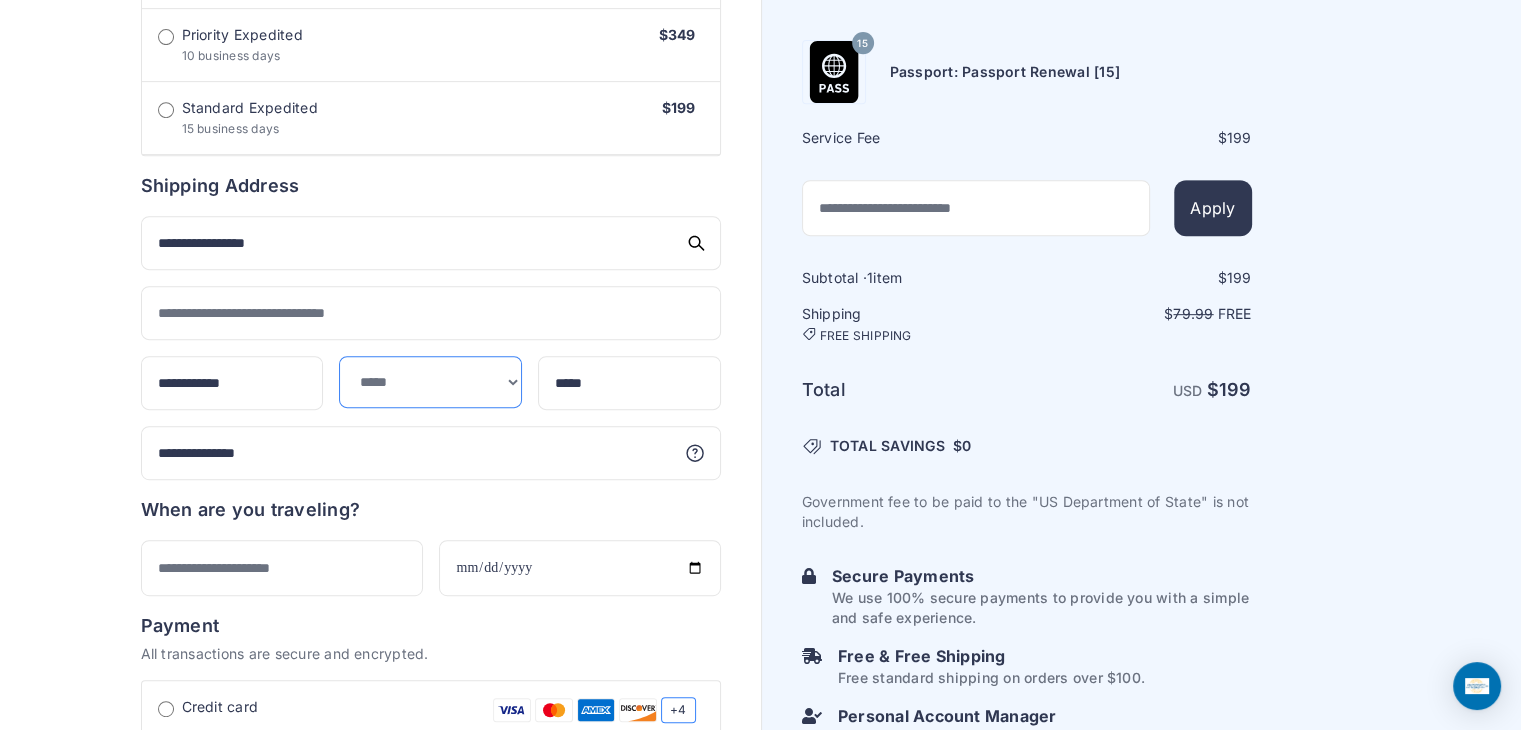 select on "**" 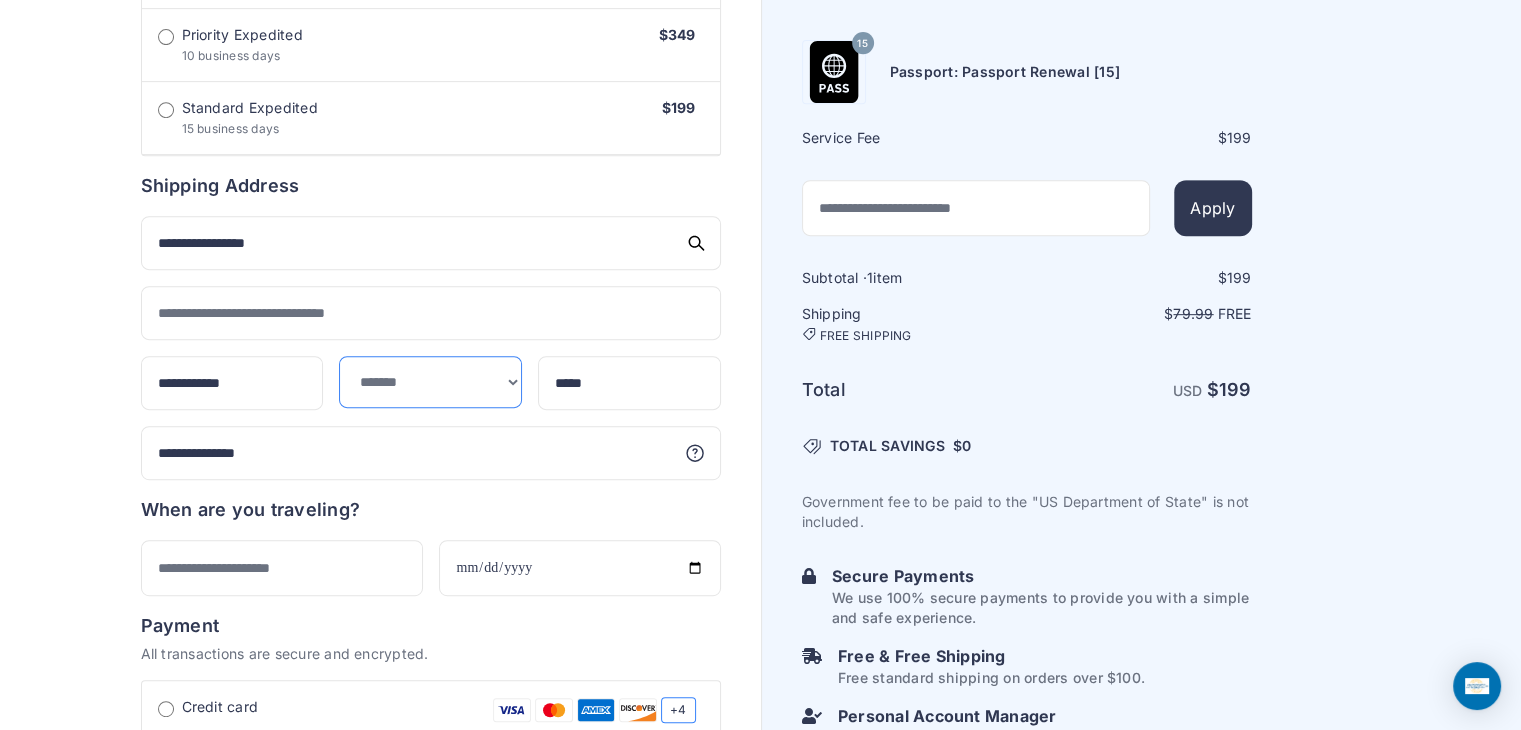 click on "**********" at bounding box center (430, 382) 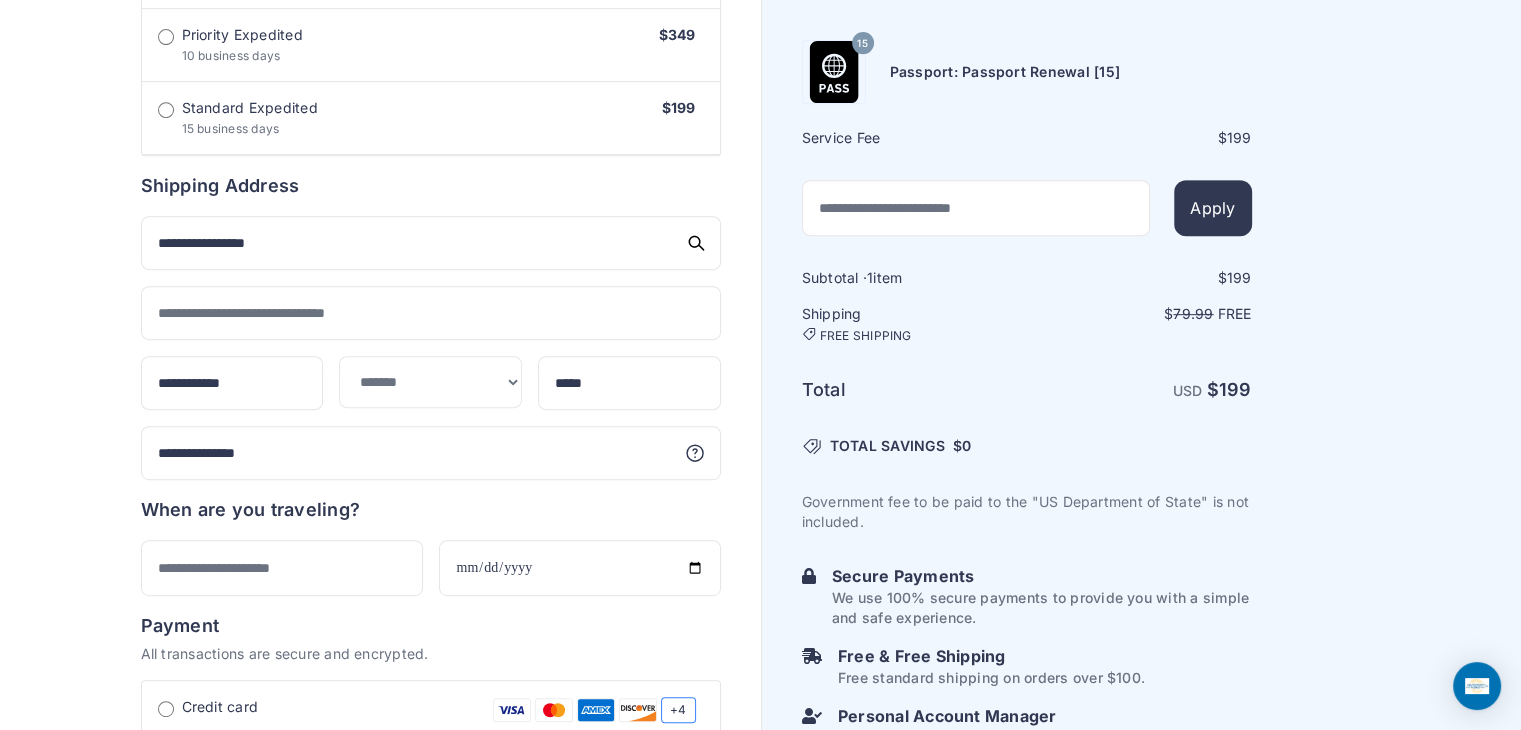 click on "**********" at bounding box center [431, 348] 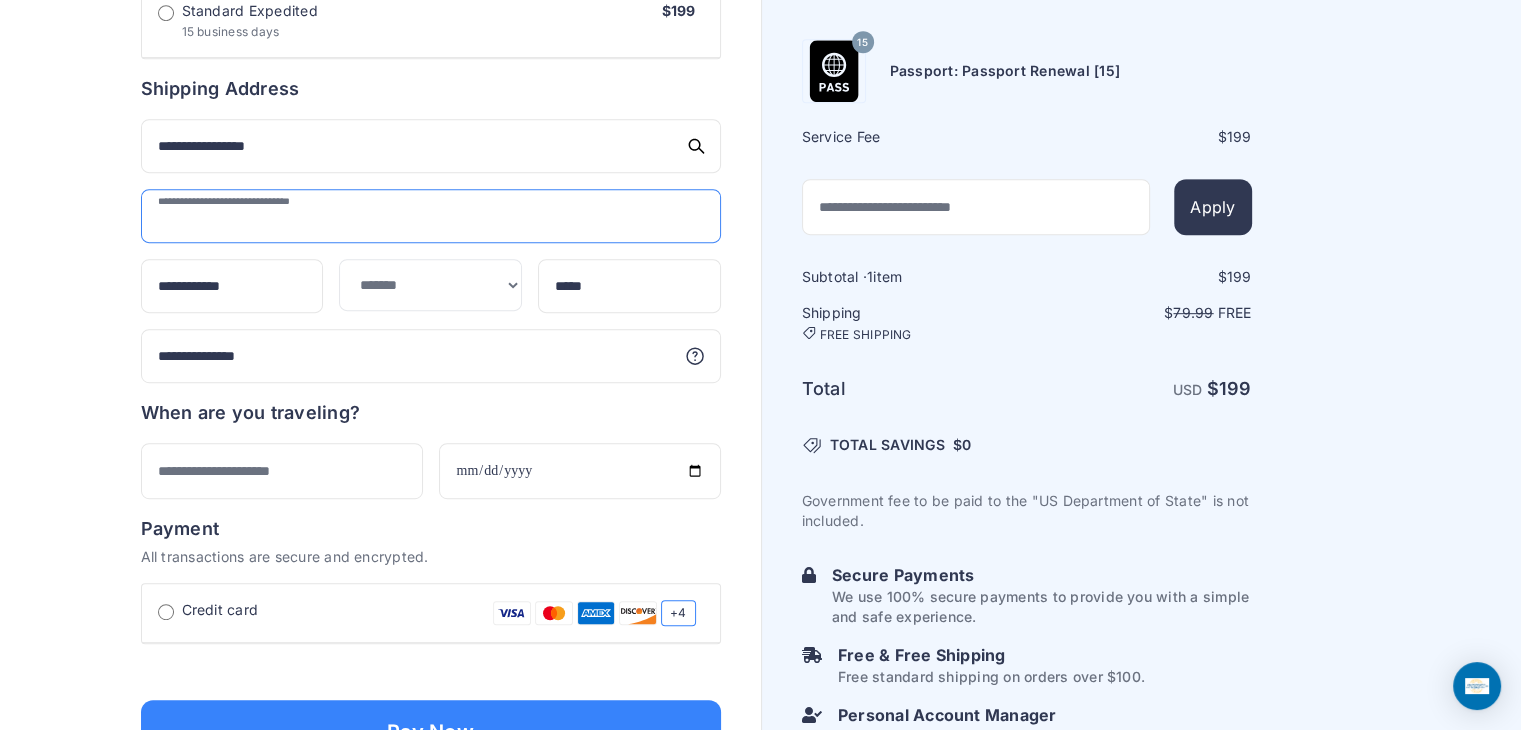 click at bounding box center (431, 216) 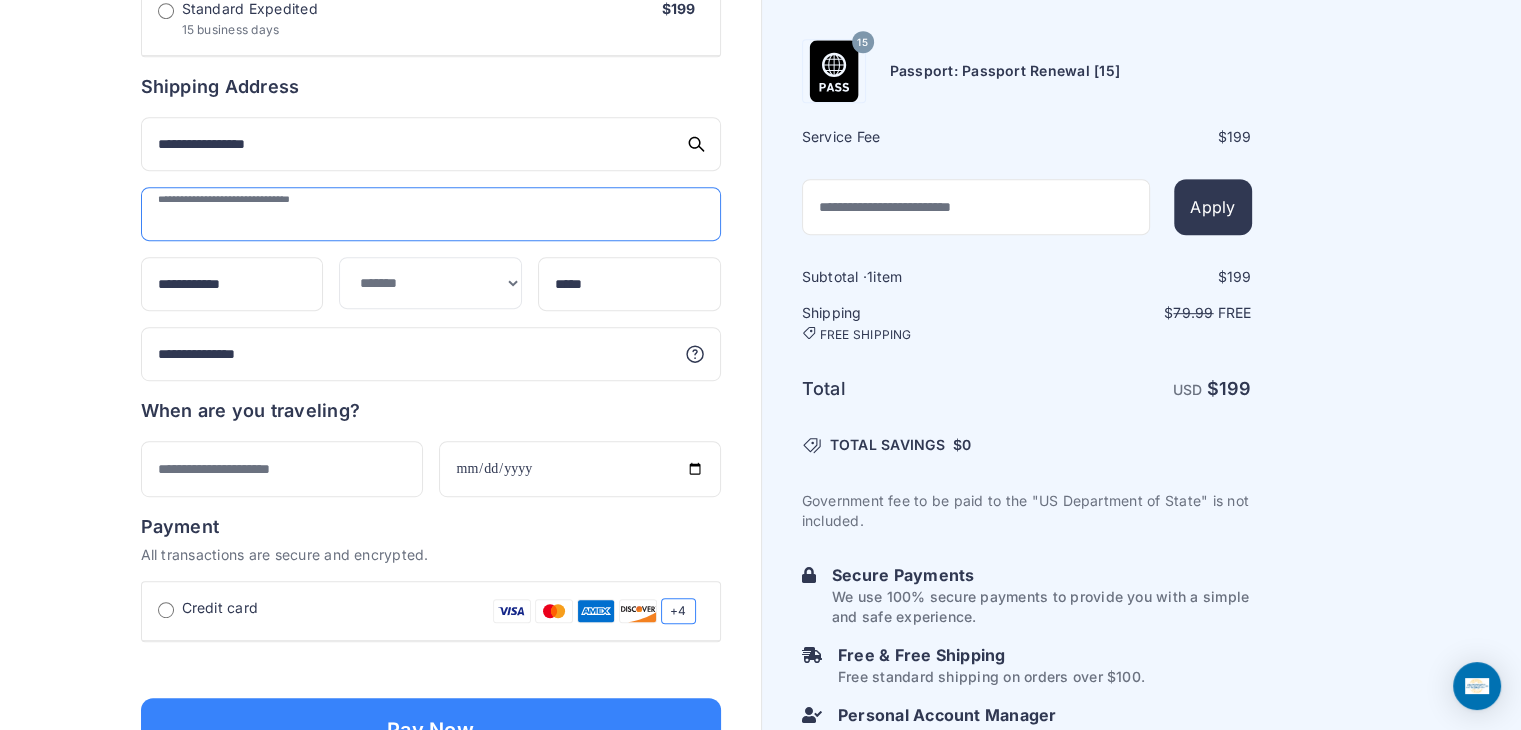 scroll, scrollTop: 1000, scrollLeft: 0, axis: vertical 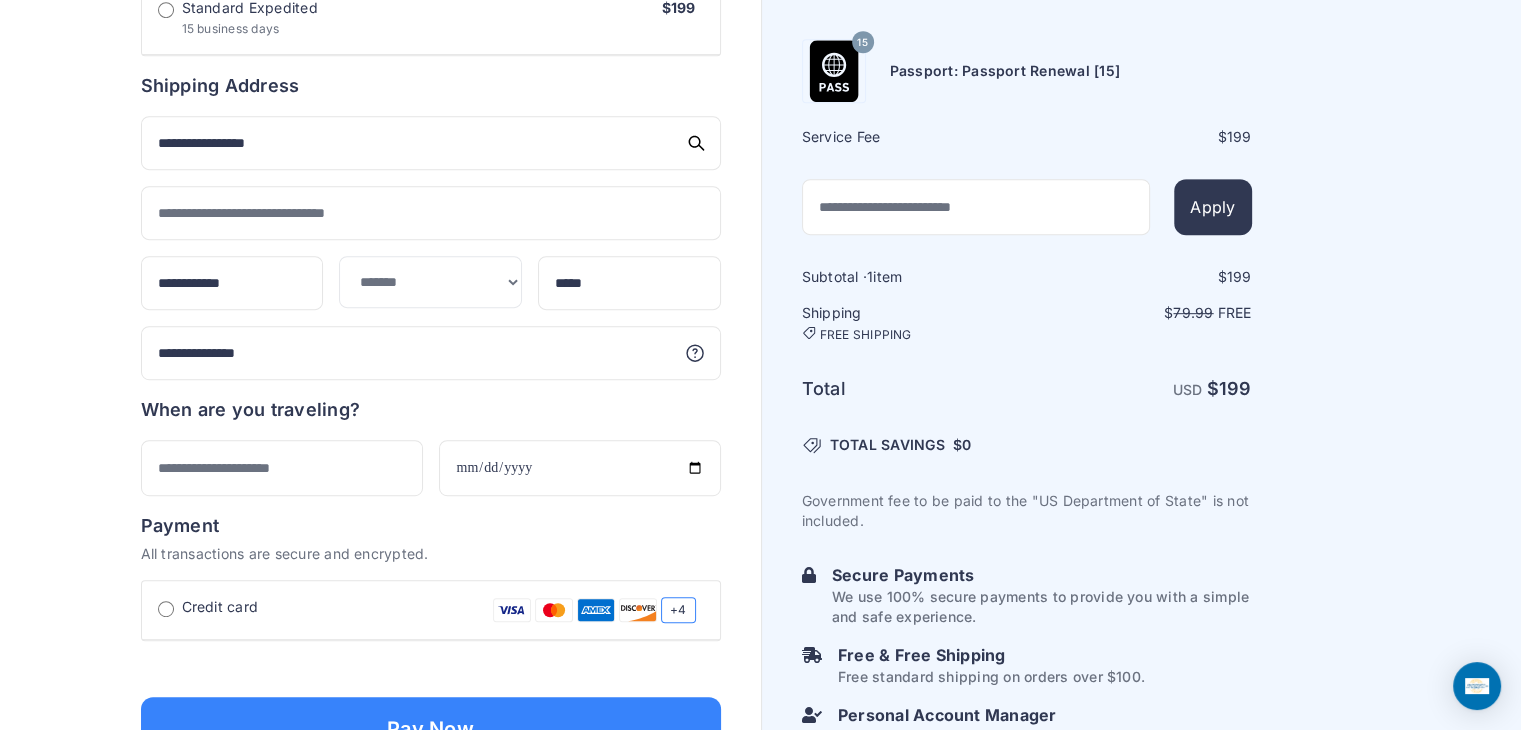 click on "Order summary
$ 199
15
199 1 $" at bounding box center [380, 27] 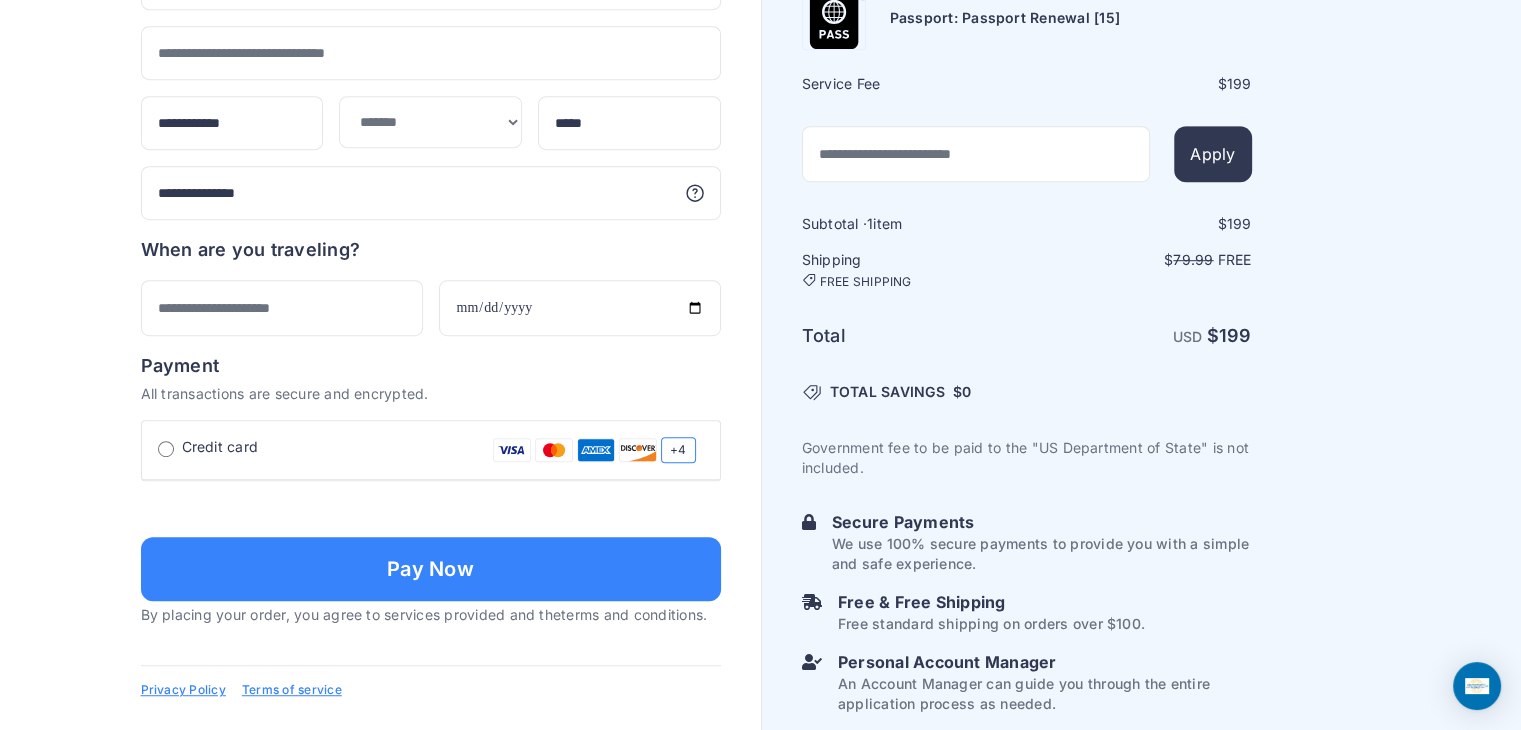 drag, startPoint x: 284, startPoint y: 389, endPoint x: 271, endPoint y: 388, distance: 13.038404 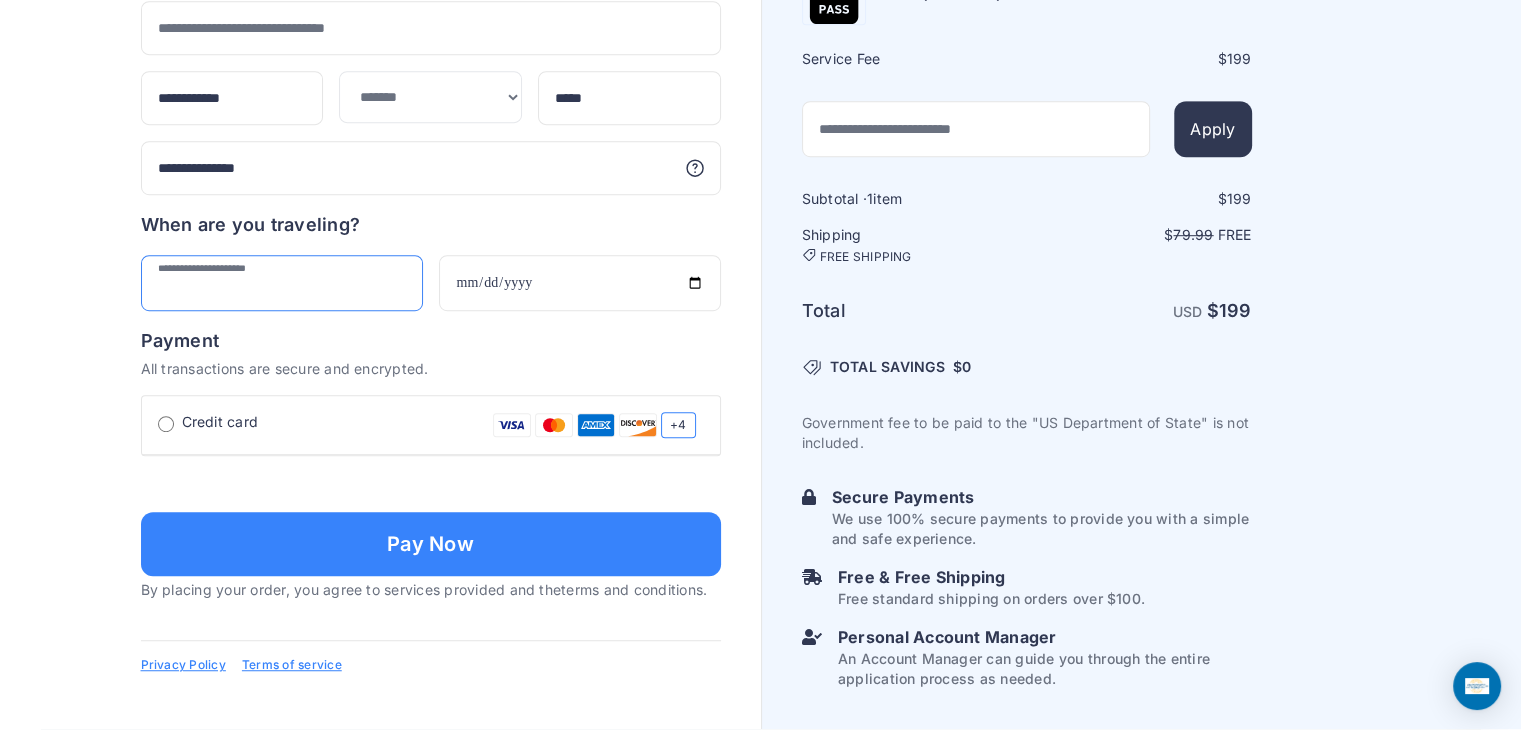 click at bounding box center (282, 283) 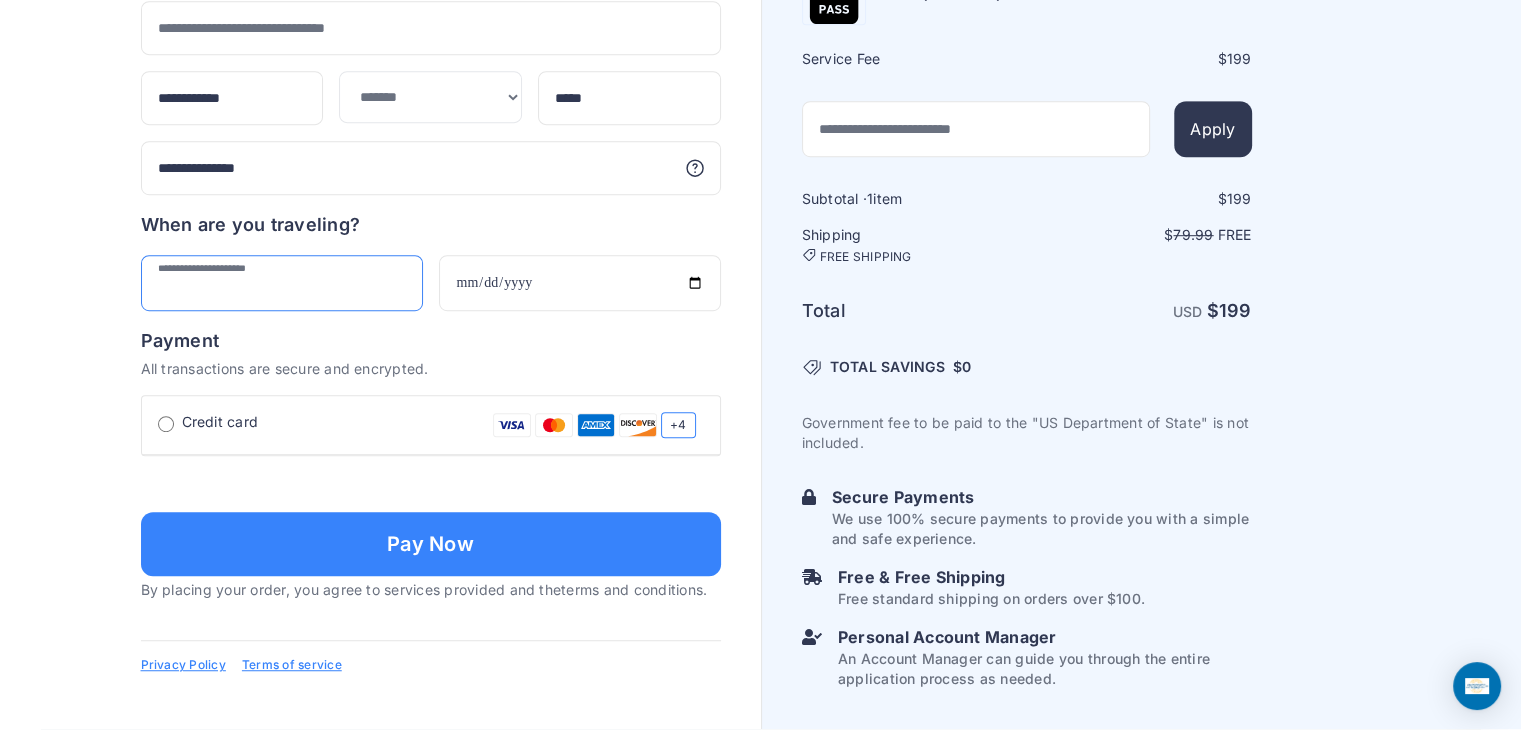 scroll, scrollTop: 1200, scrollLeft: 0, axis: vertical 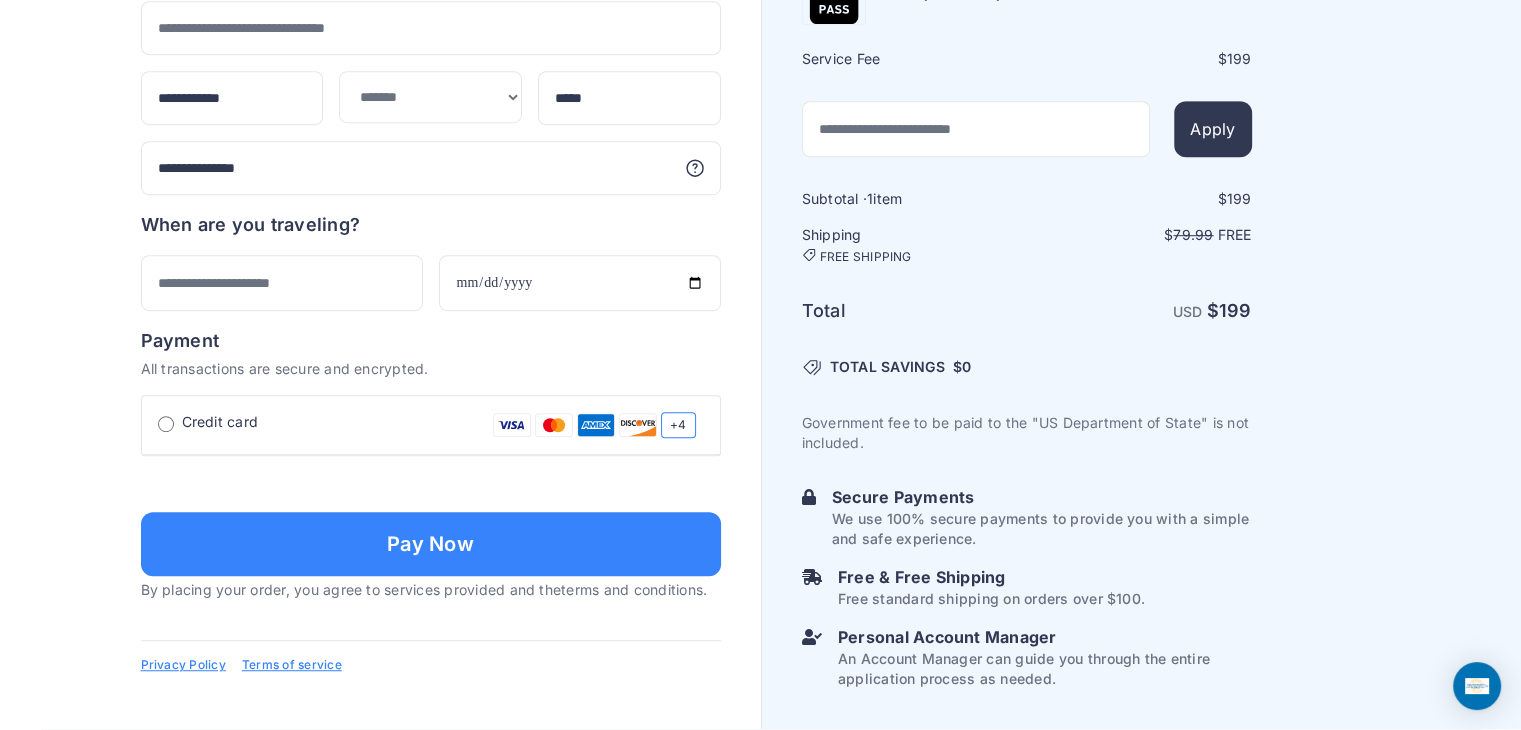 click on "**********" at bounding box center (431, -183) 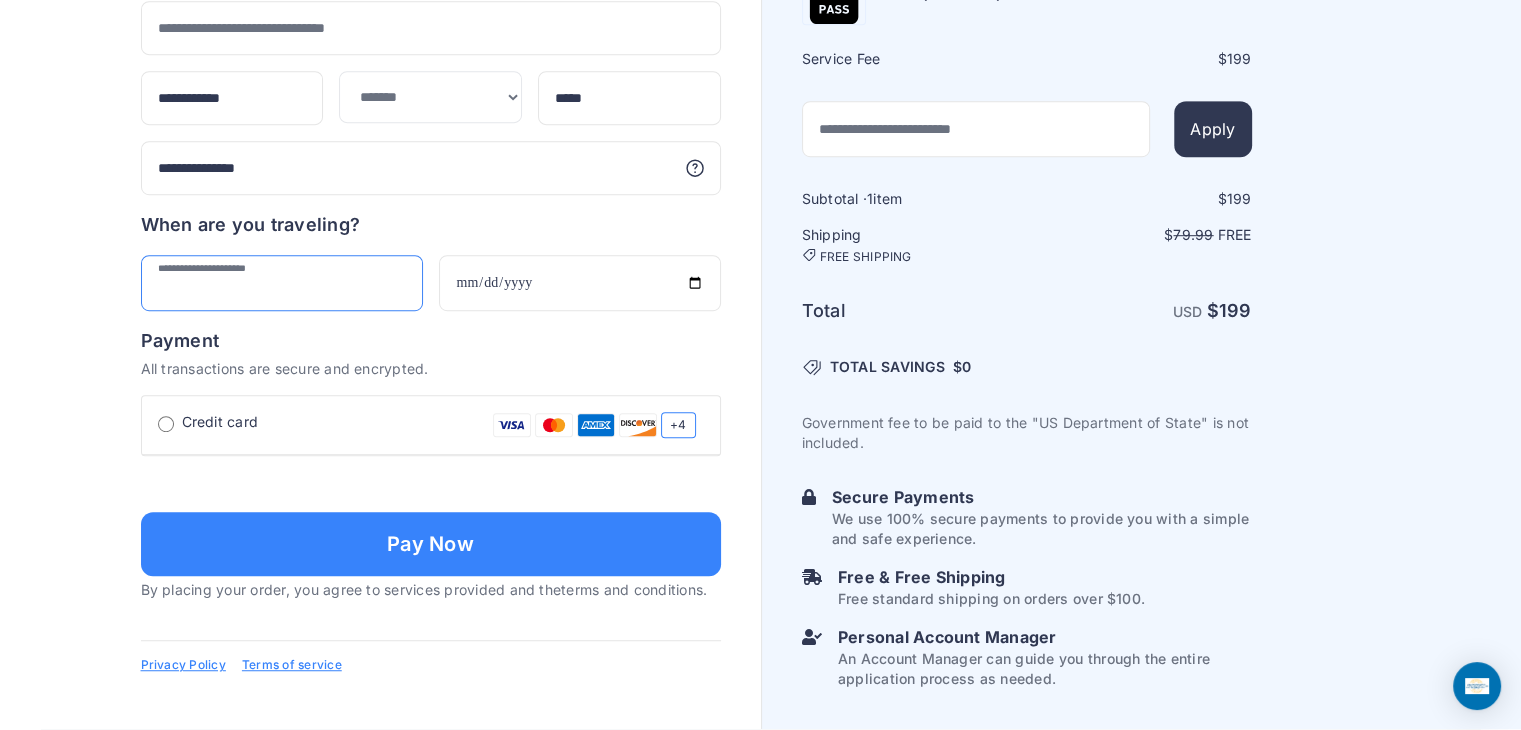 click at bounding box center [282, 283] 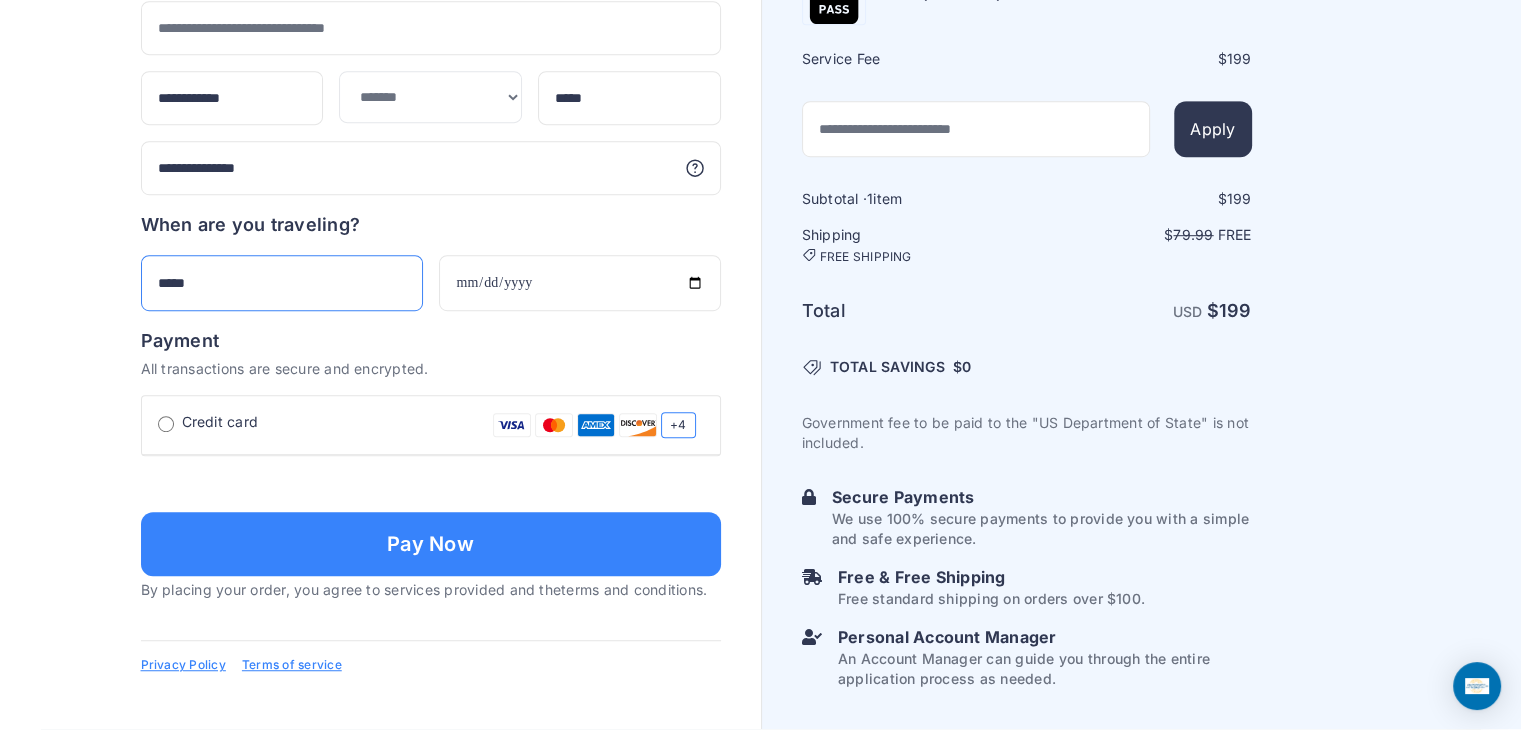 type on "*****" 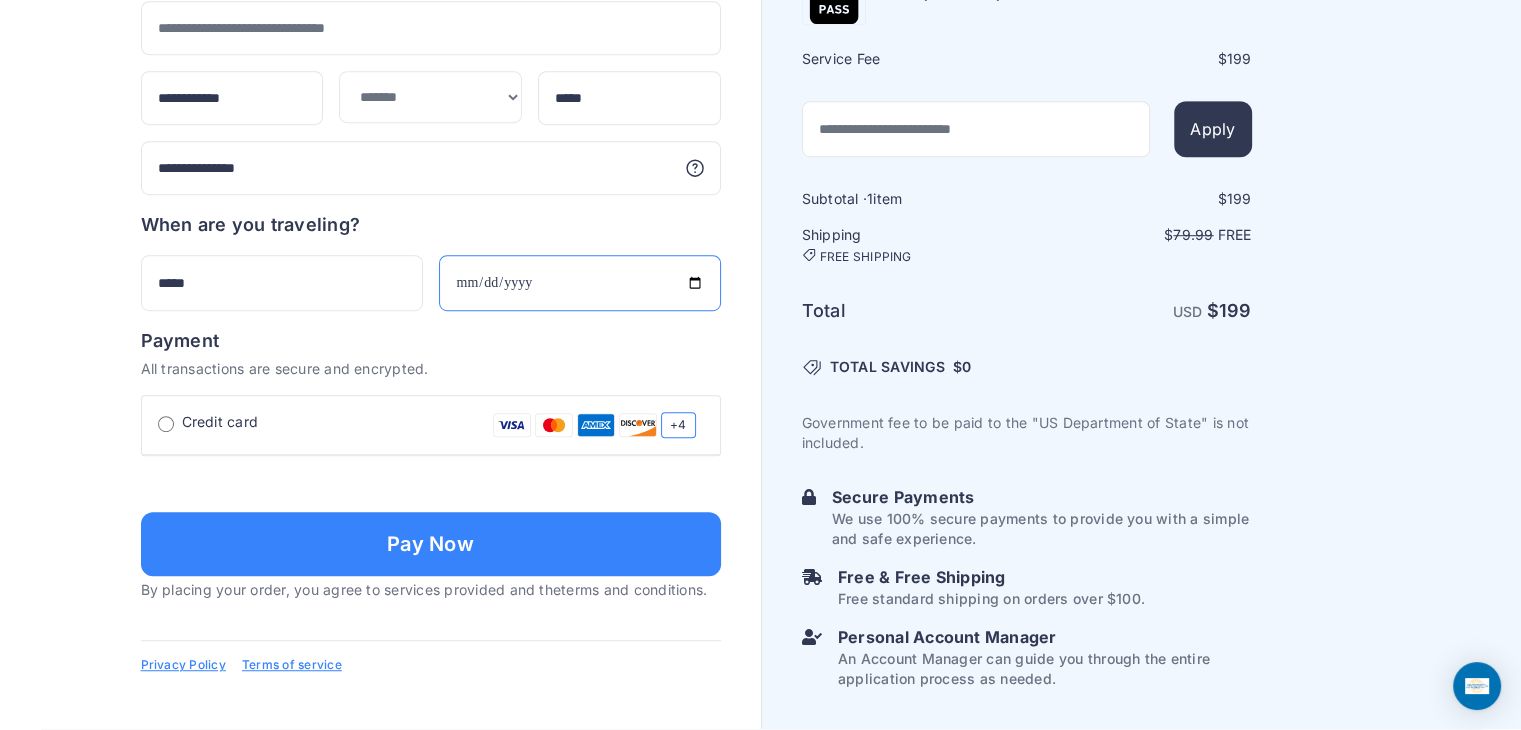 click at bounding box center (580, 283) 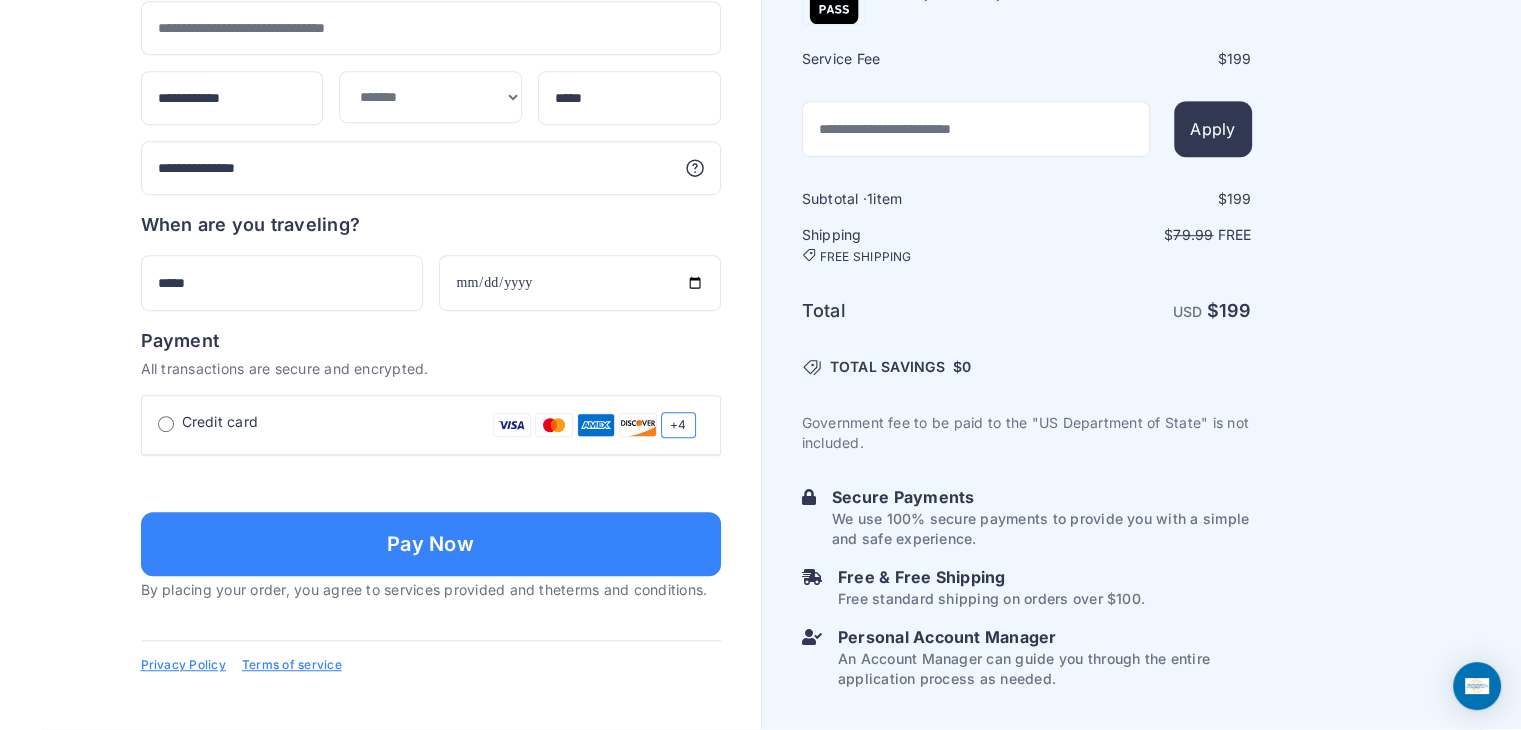 click on "When are you traveling?" at bounding box center (431, 225) 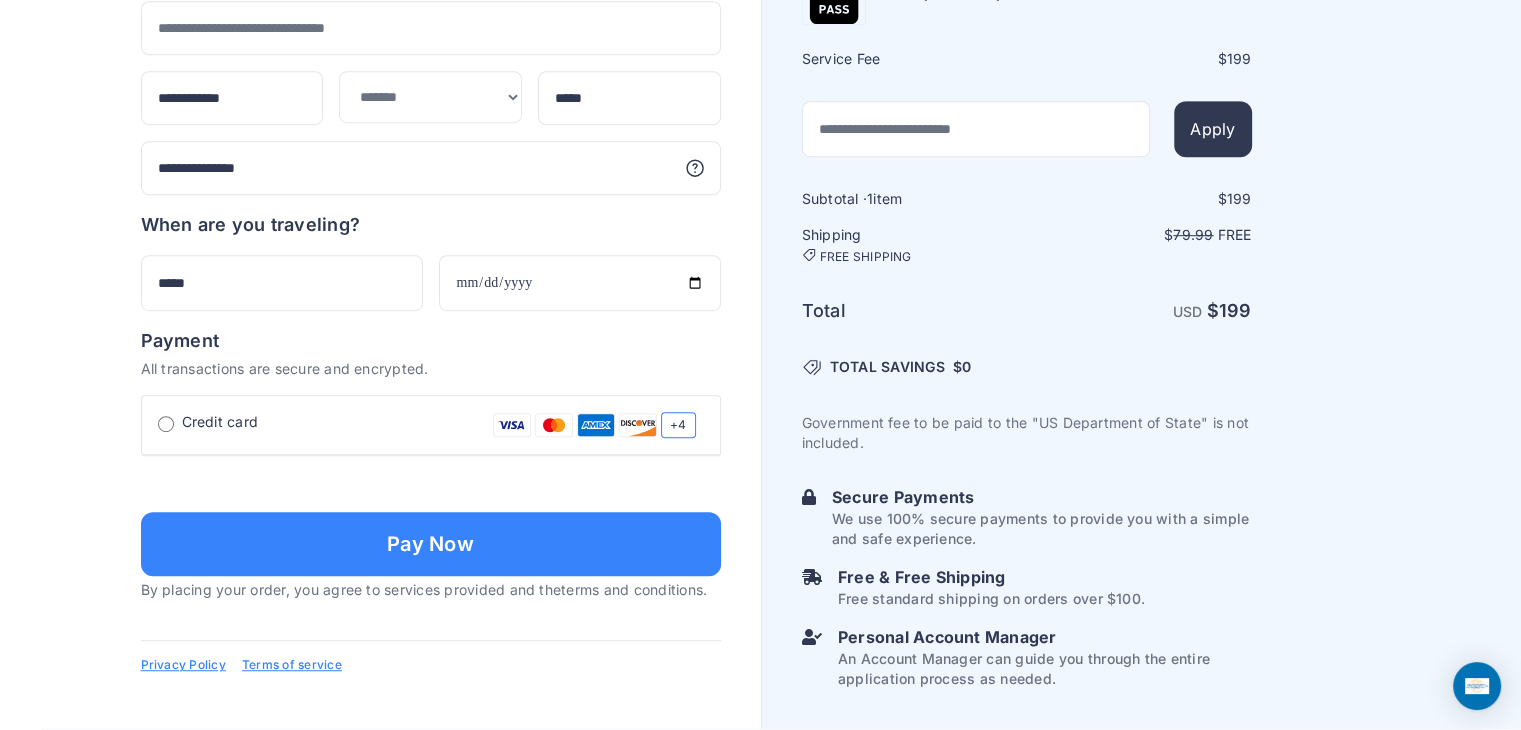 click on "***** ******" at bounding box center (431, 702) 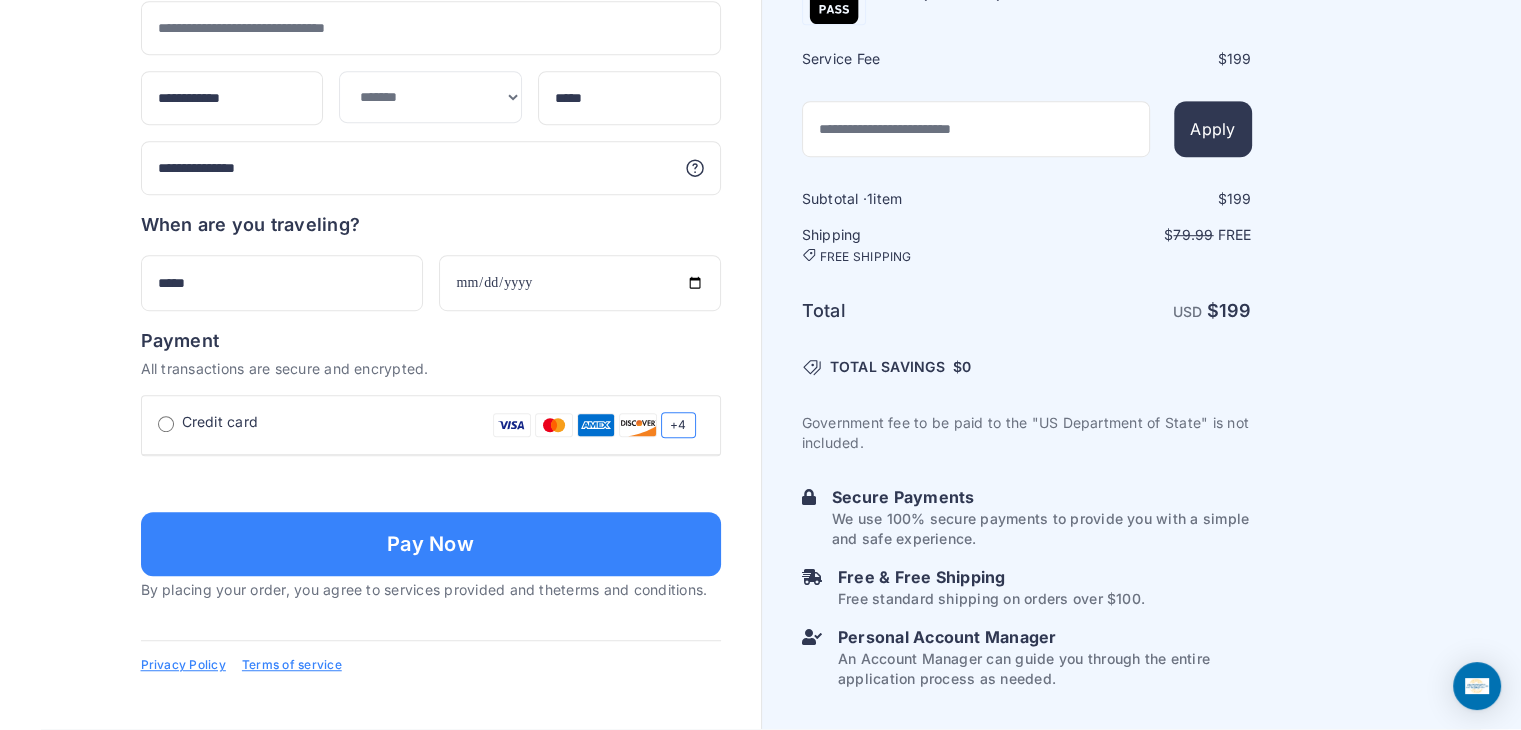 click at bounding box center [431, 482] 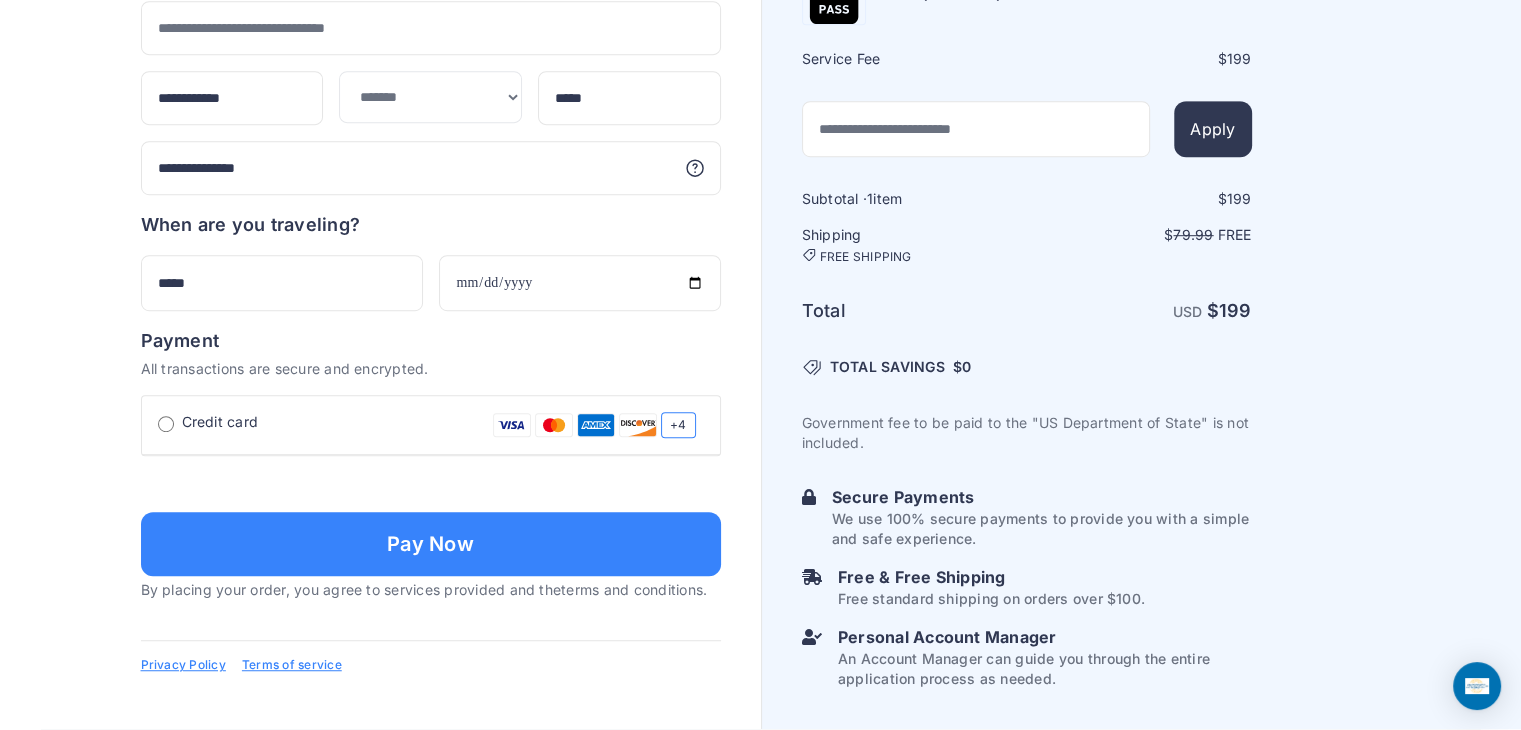 type on "**********" 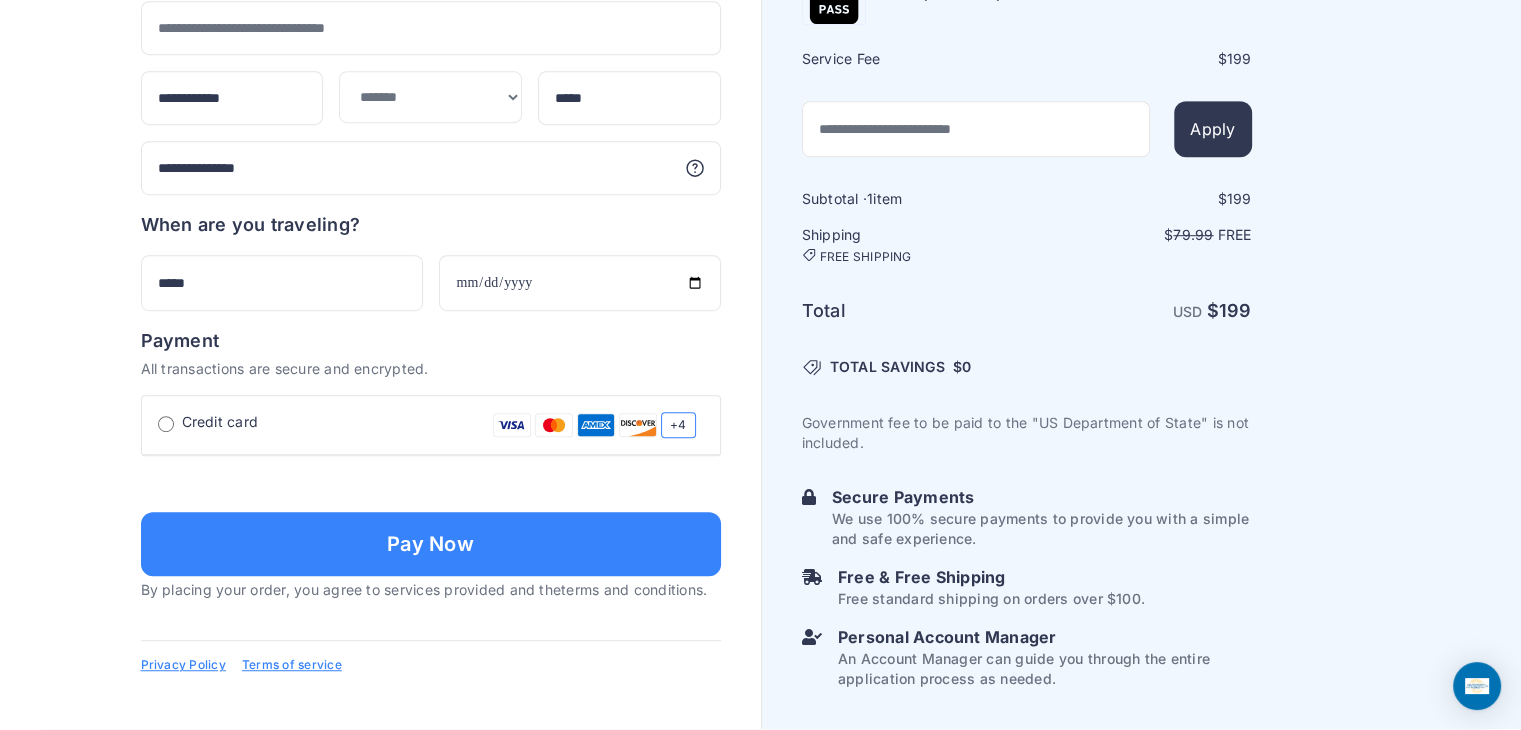 type on "**********" 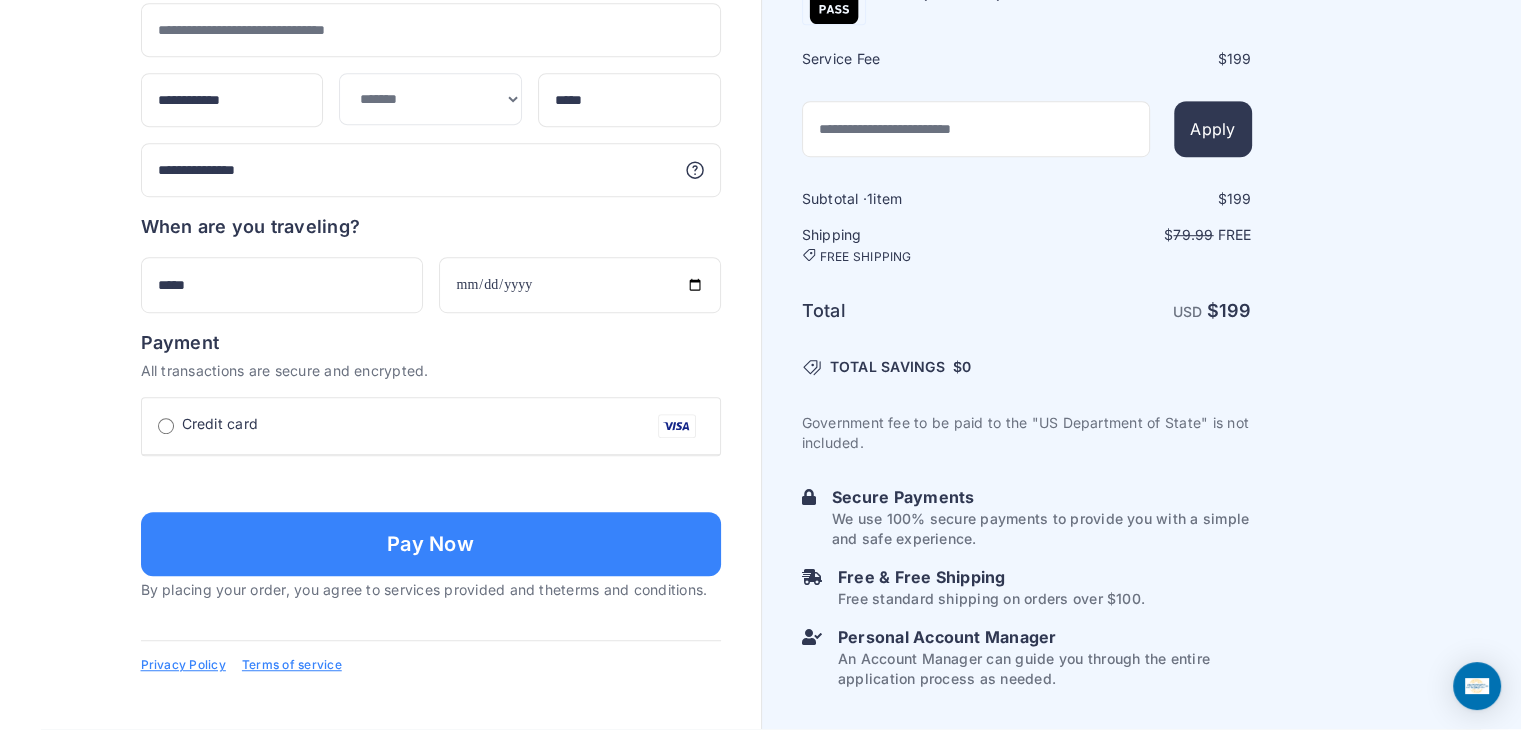 scroll, scrollTop: 1470, scrollLeft: 0, axis: vertical 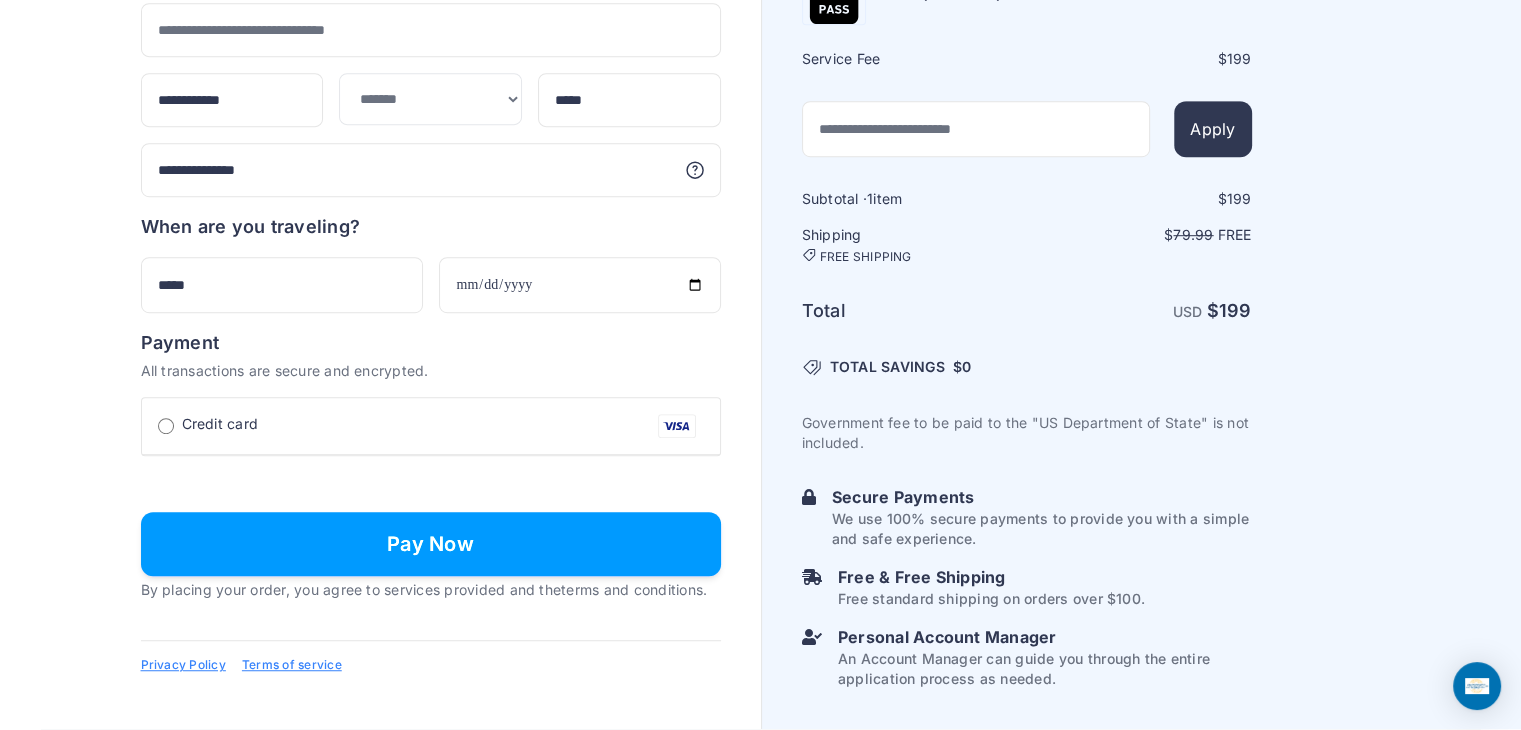 click on "Pay Now" at bounding box center (431, 544) 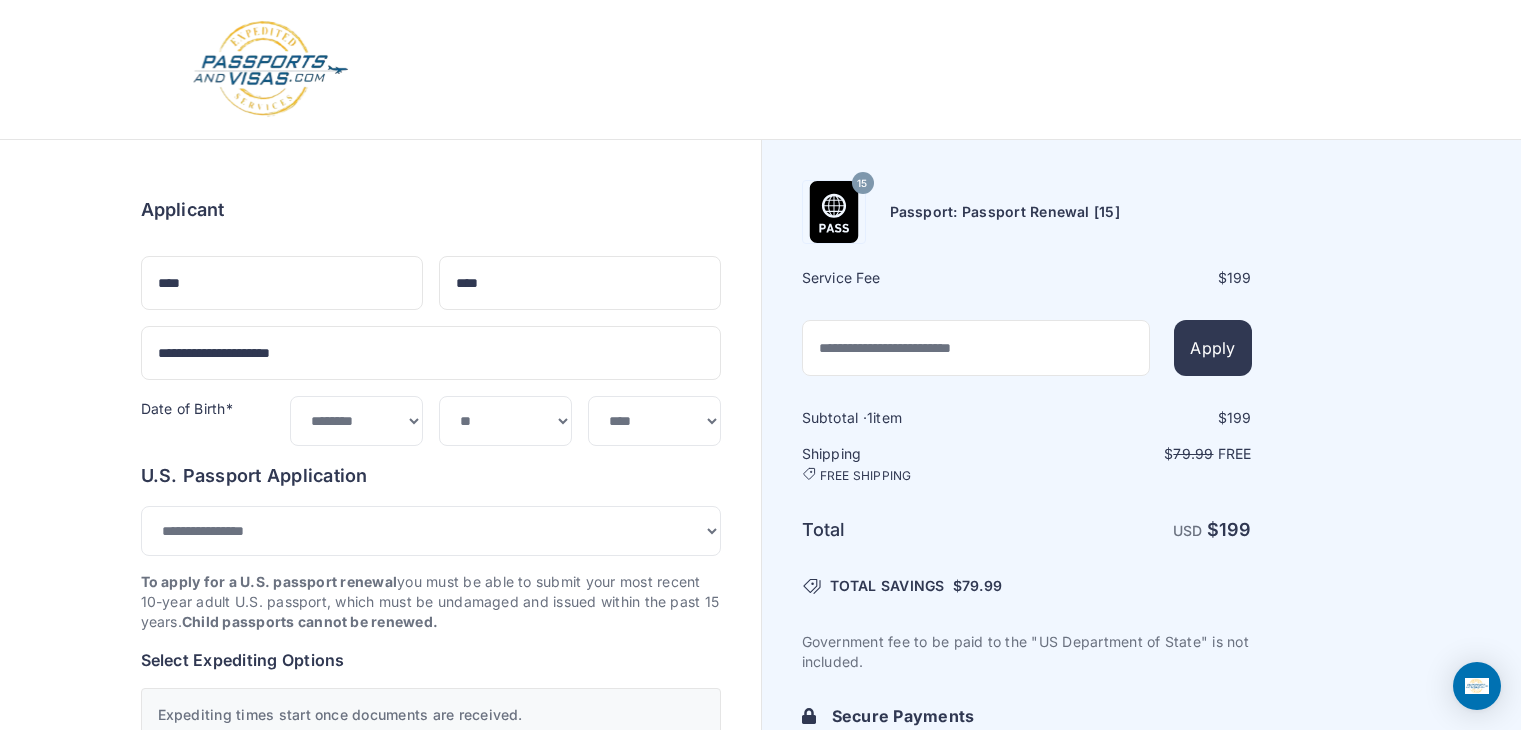 select on "*******" 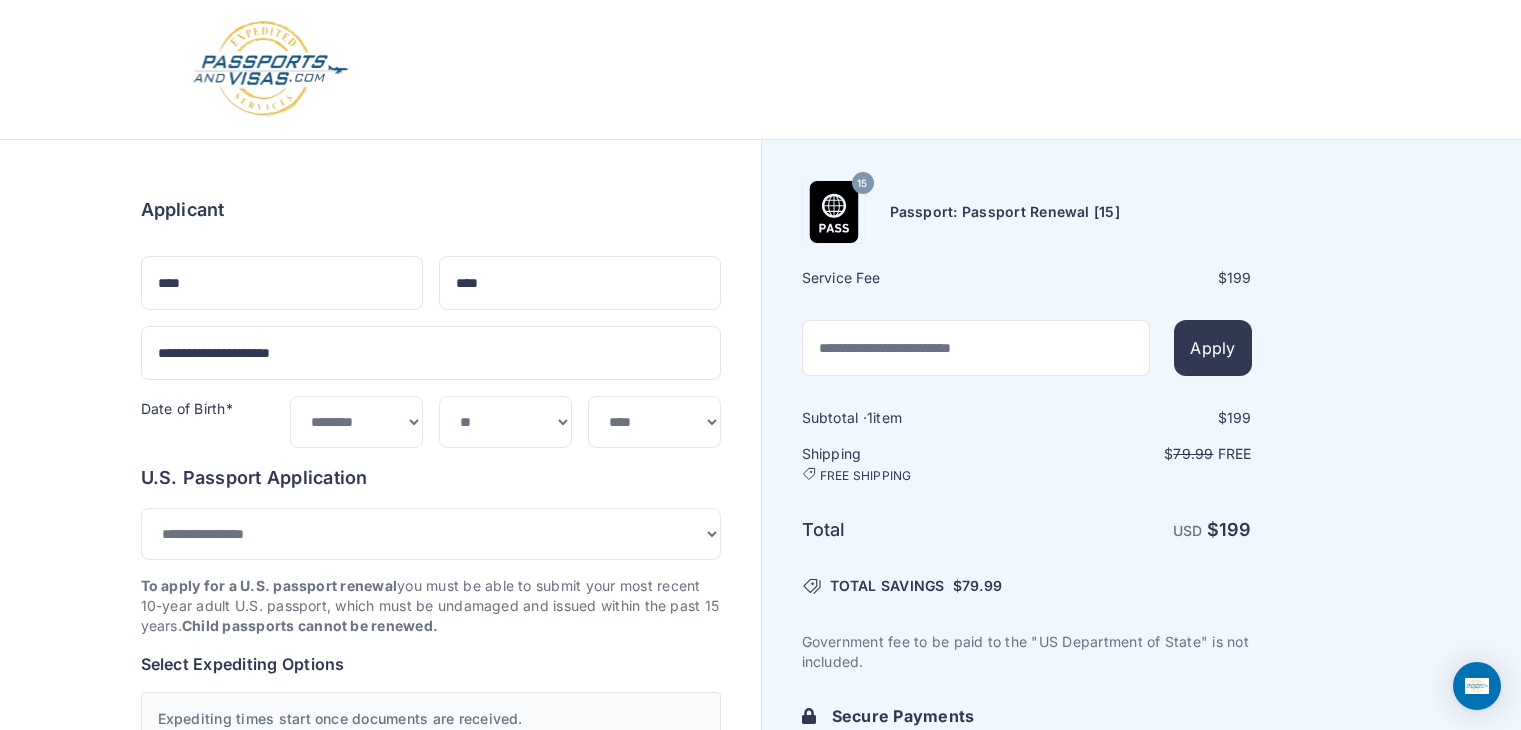 scroll, scrollTop: 1120, scrollLeft: 0, axis: vertical 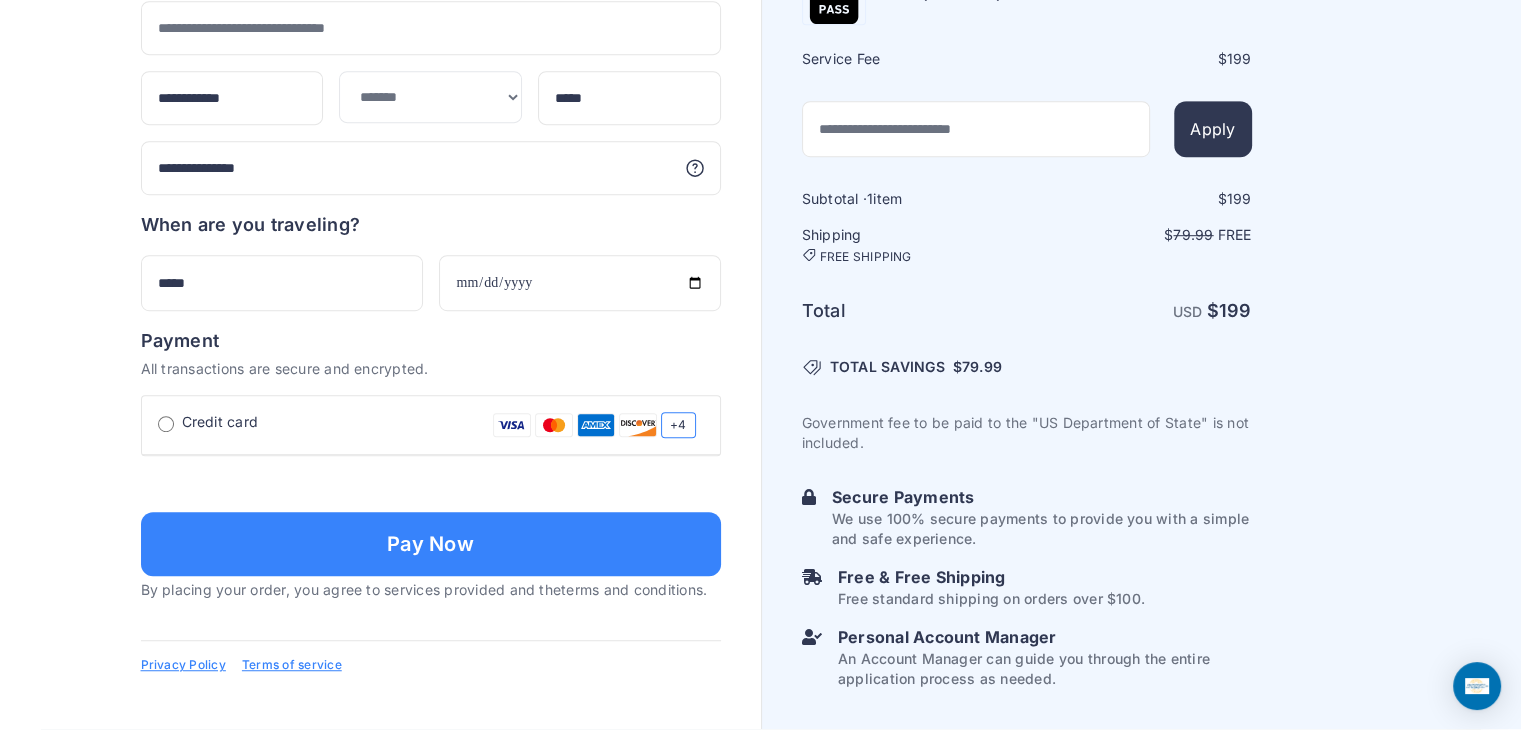 click at bounding box center (431, 552) 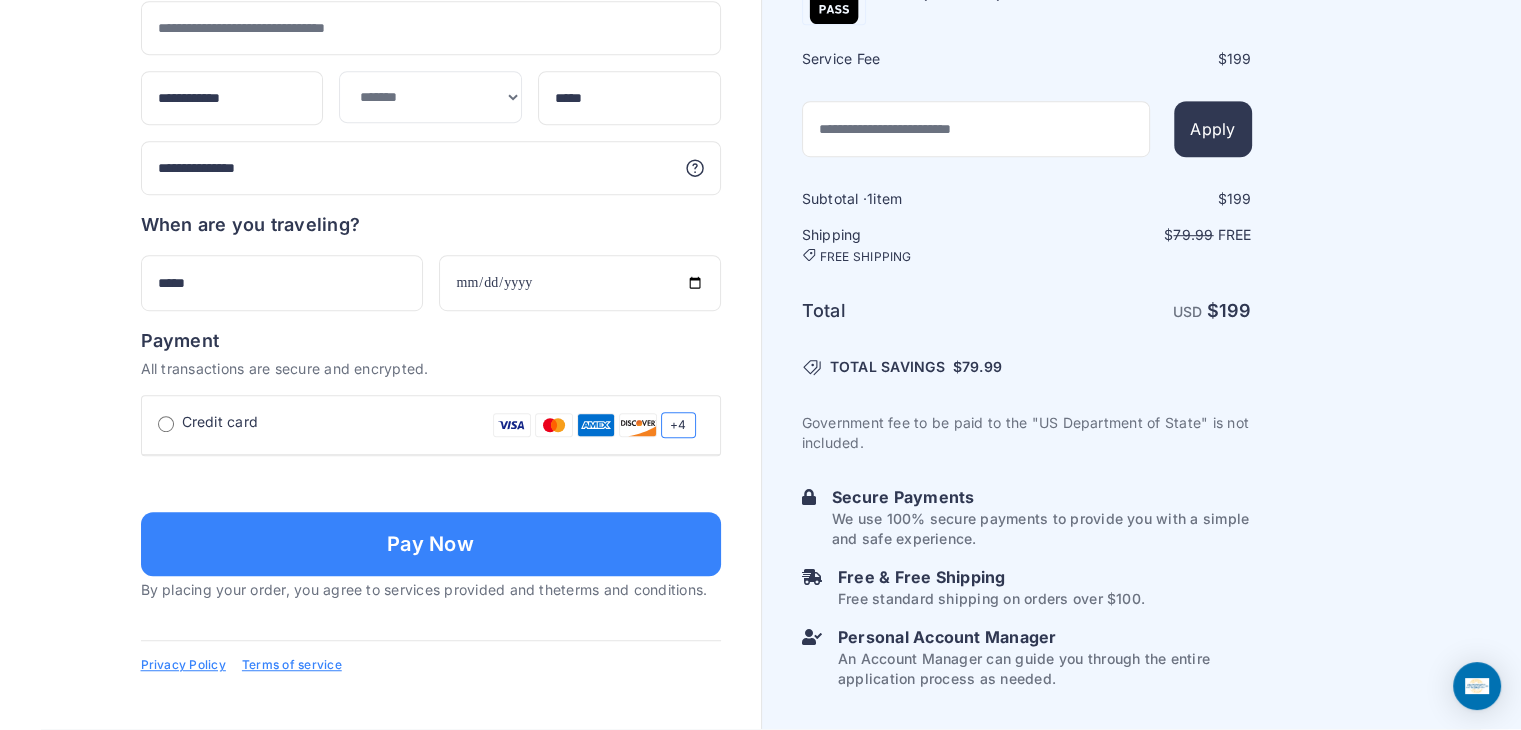 click on "15
Passport: Passport Renewal [15]
Service Fee
$ 199
Apply
1 $" at bounding box center [1142, -158] 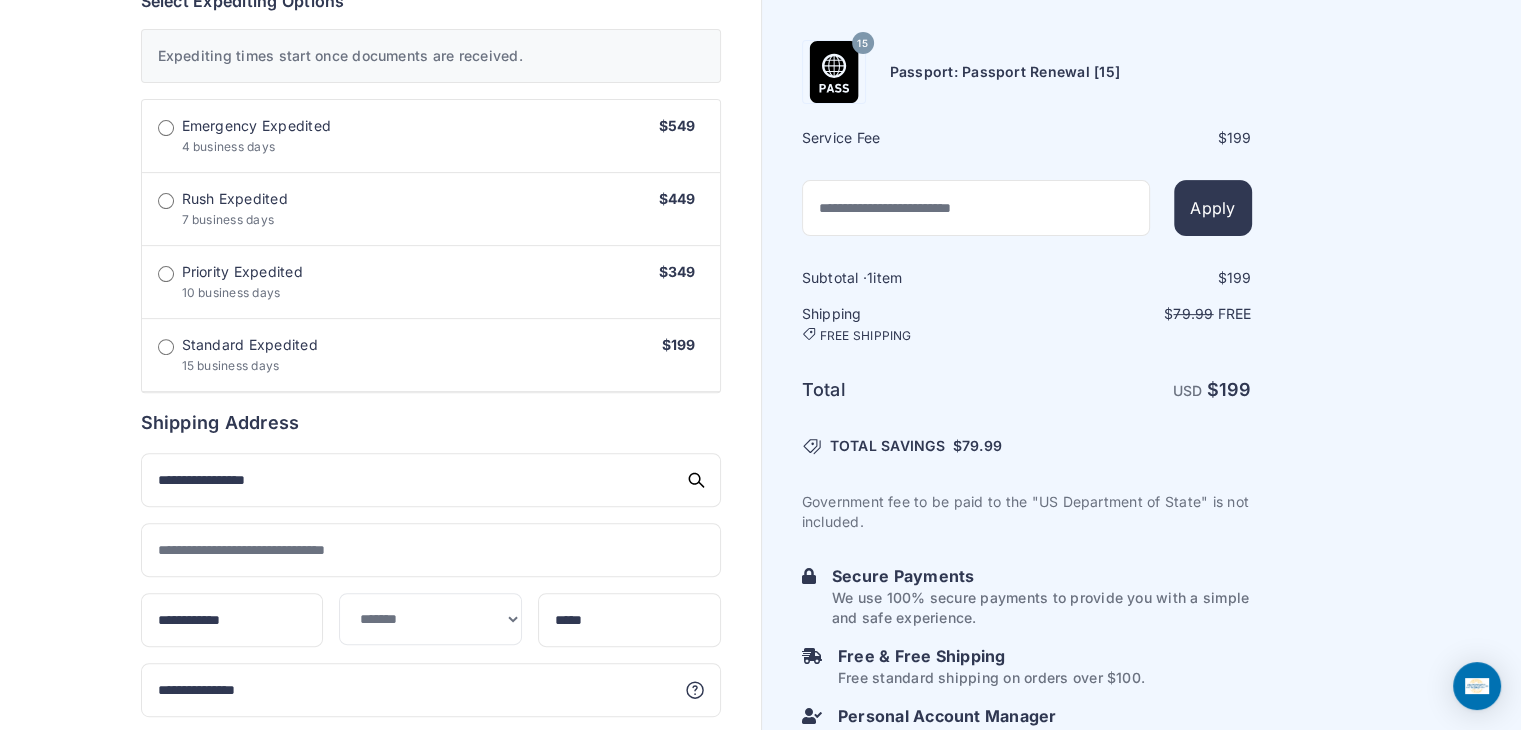 scroll, scrollTop: 693, scrollLeft: 0, axis: vertical 